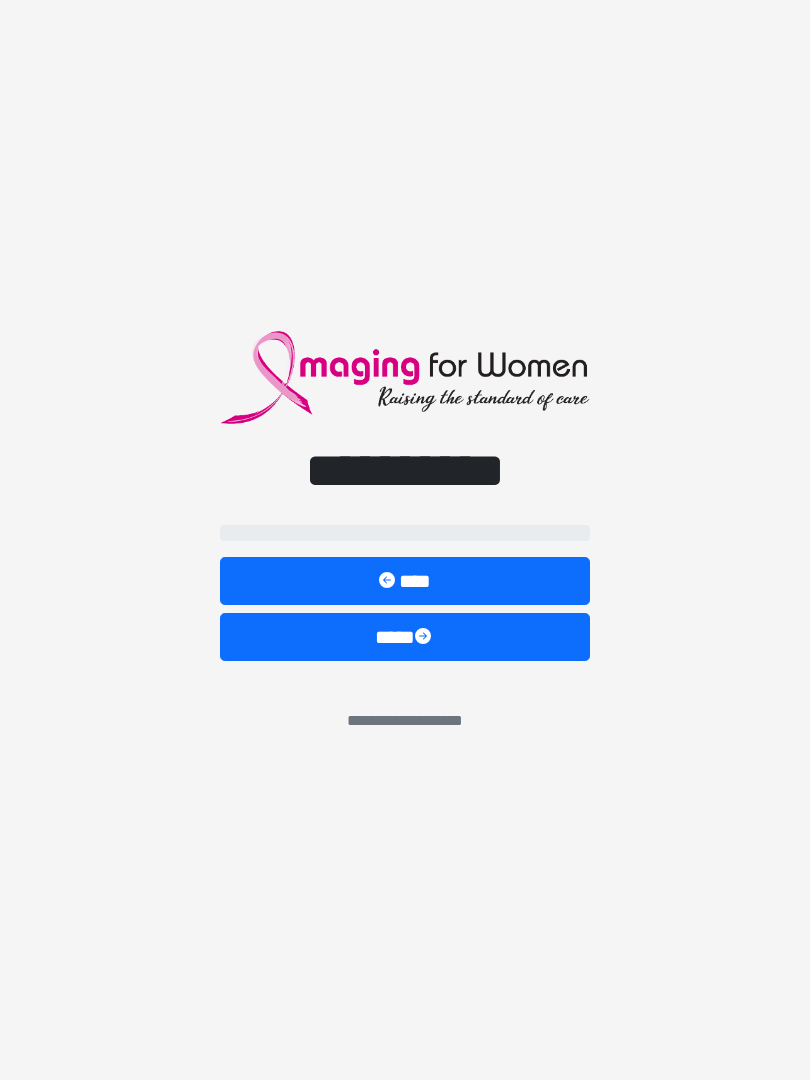 scroll, scrollTop: 0, scrollLeft: 0, axis: both 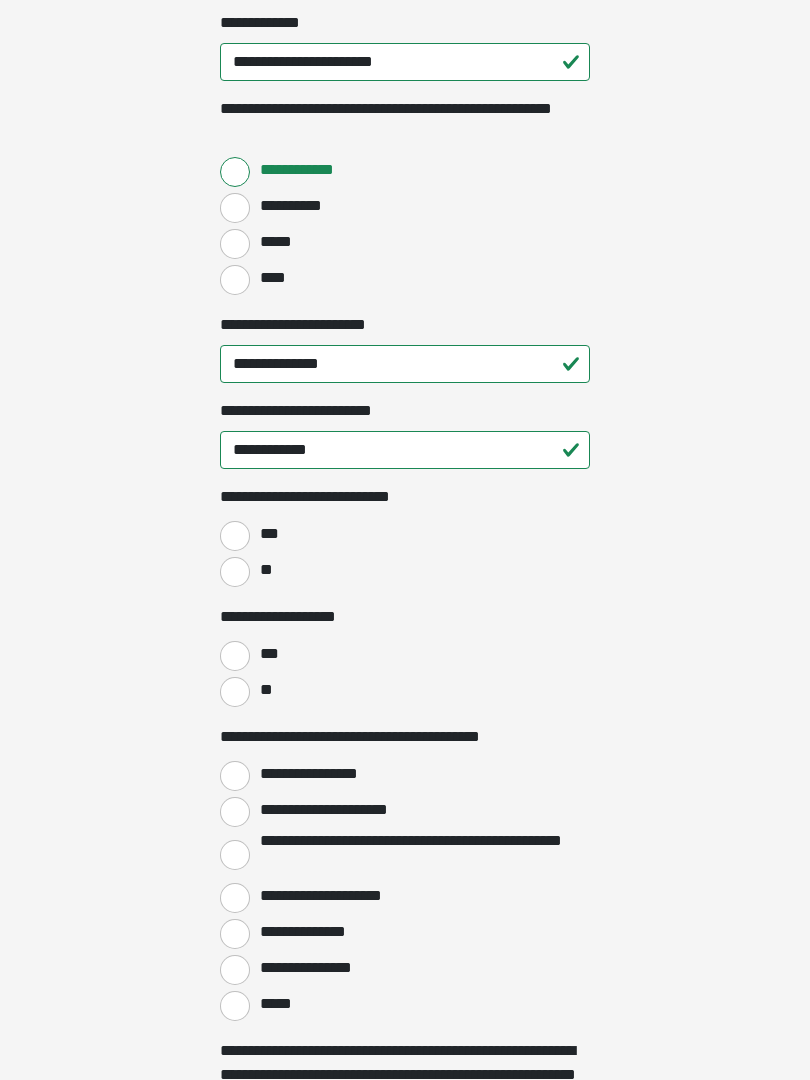 click on "**" at bounding box center [235, 572] 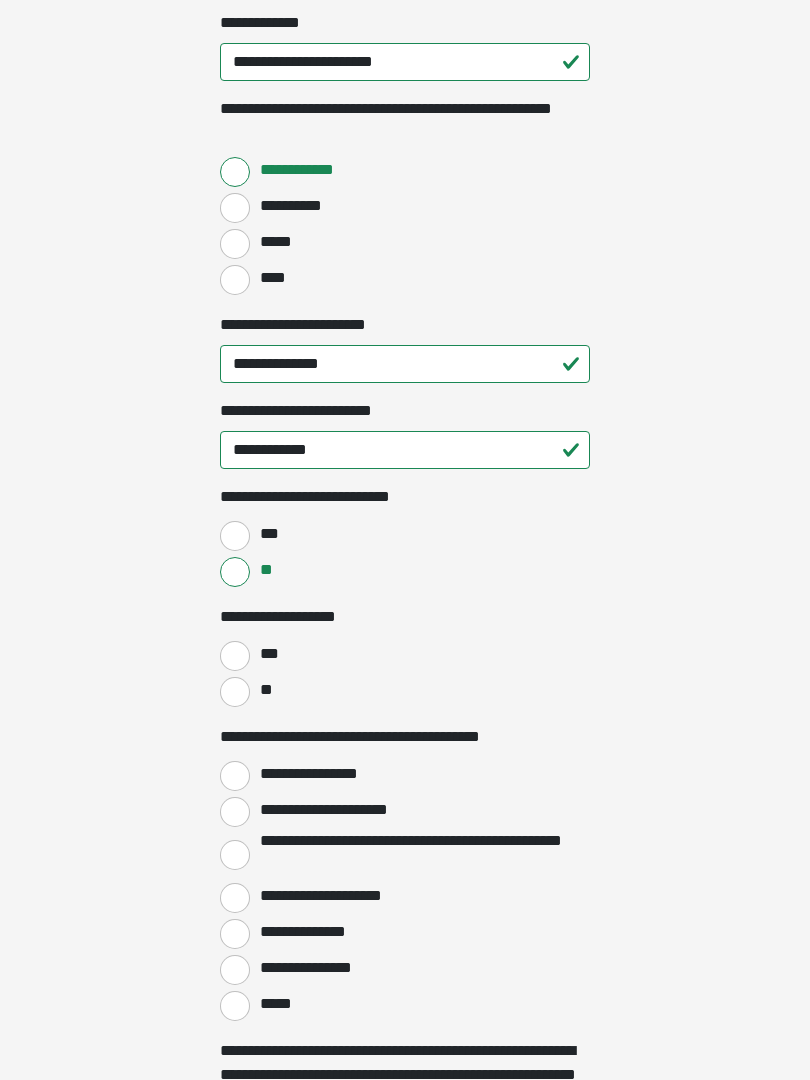 click on "**" at bounding box center [235, 692] 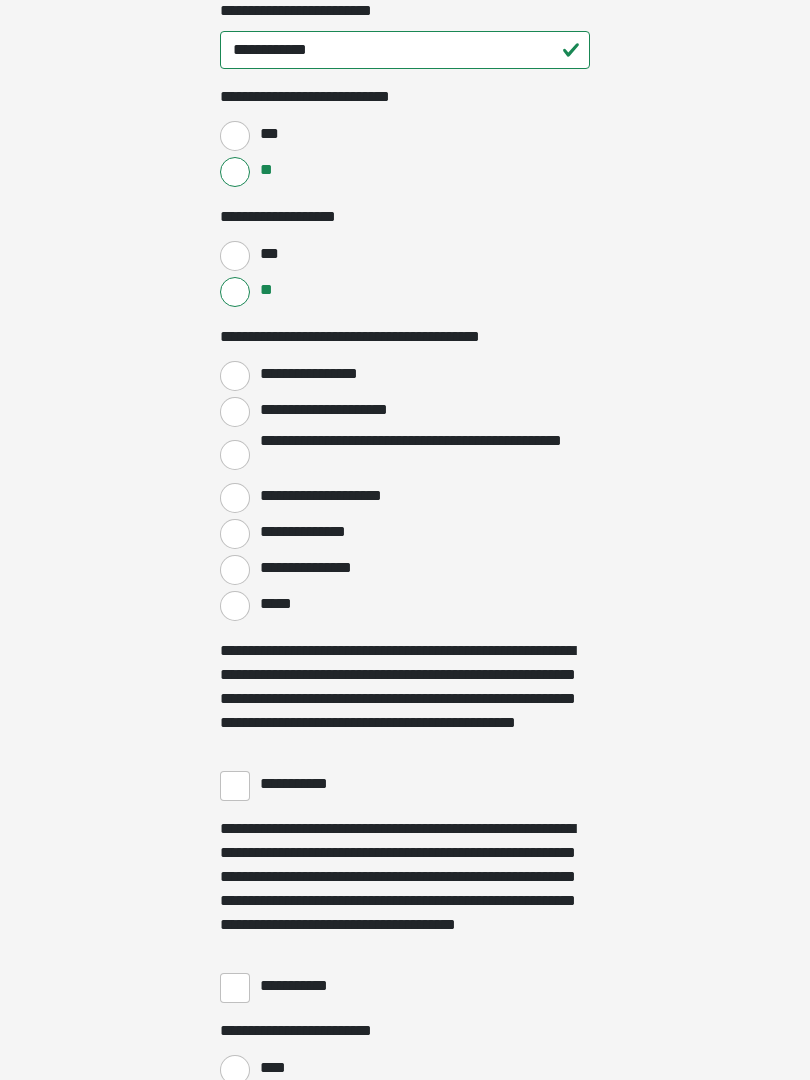 click on "**********" at bounding box center [235, 377] 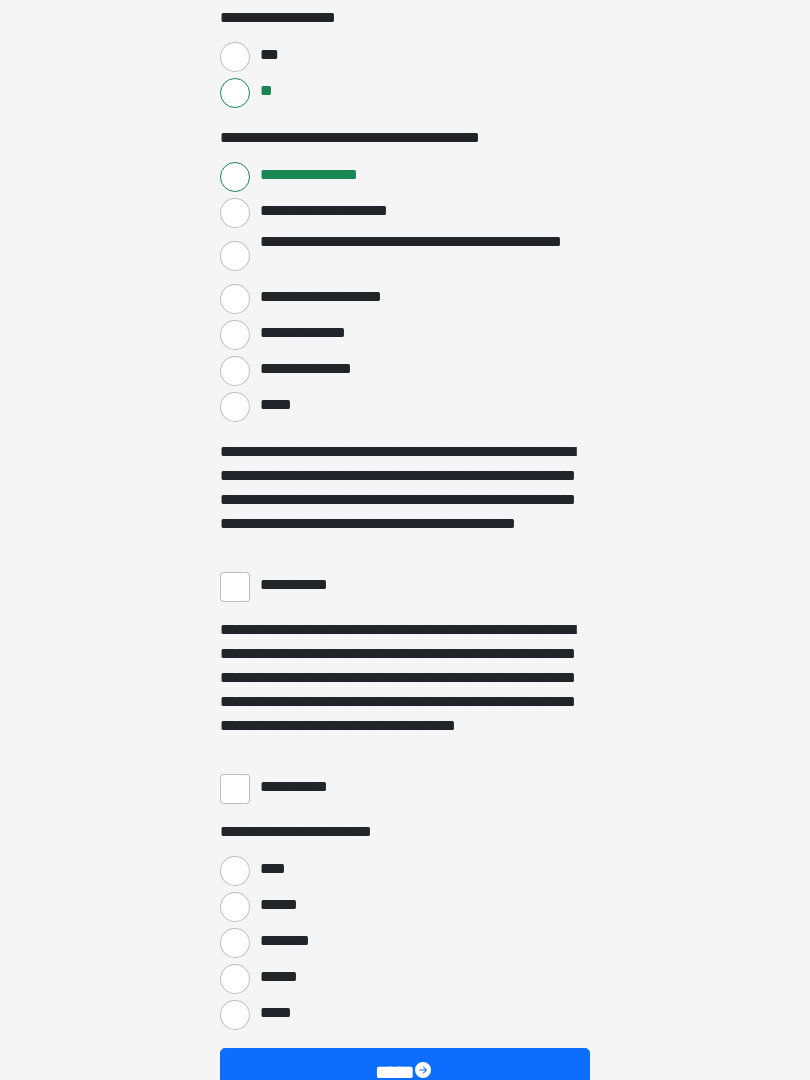 scroll, scrollTop: 3278, scrollLeft: 0, axis: vertical 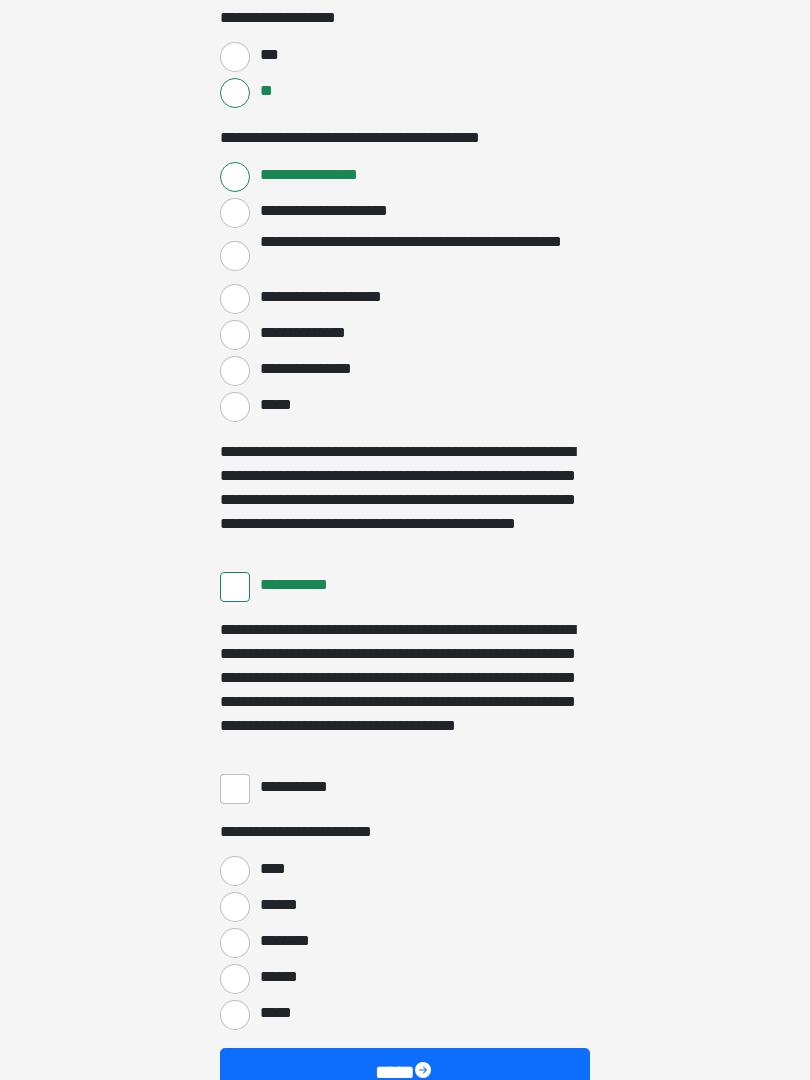 click on "**********" at bounding box center [235, 789] 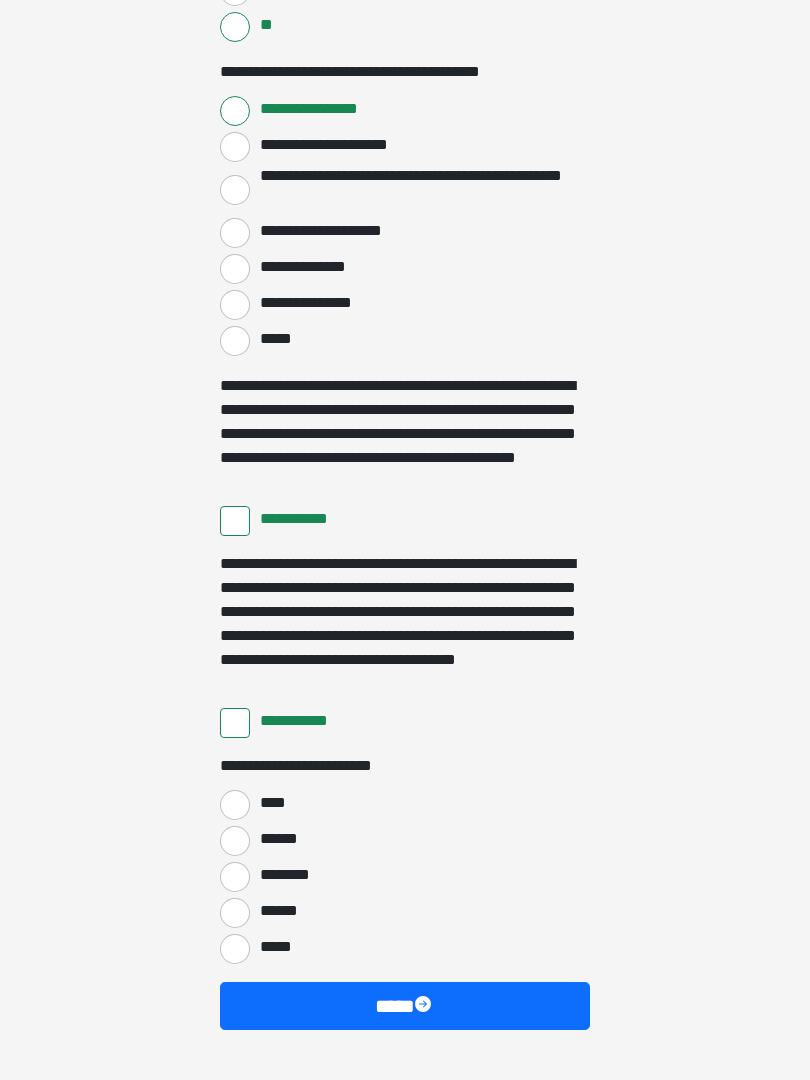 scroll, scrollTop: 3397, scrollLeft: 0, axis: vertical 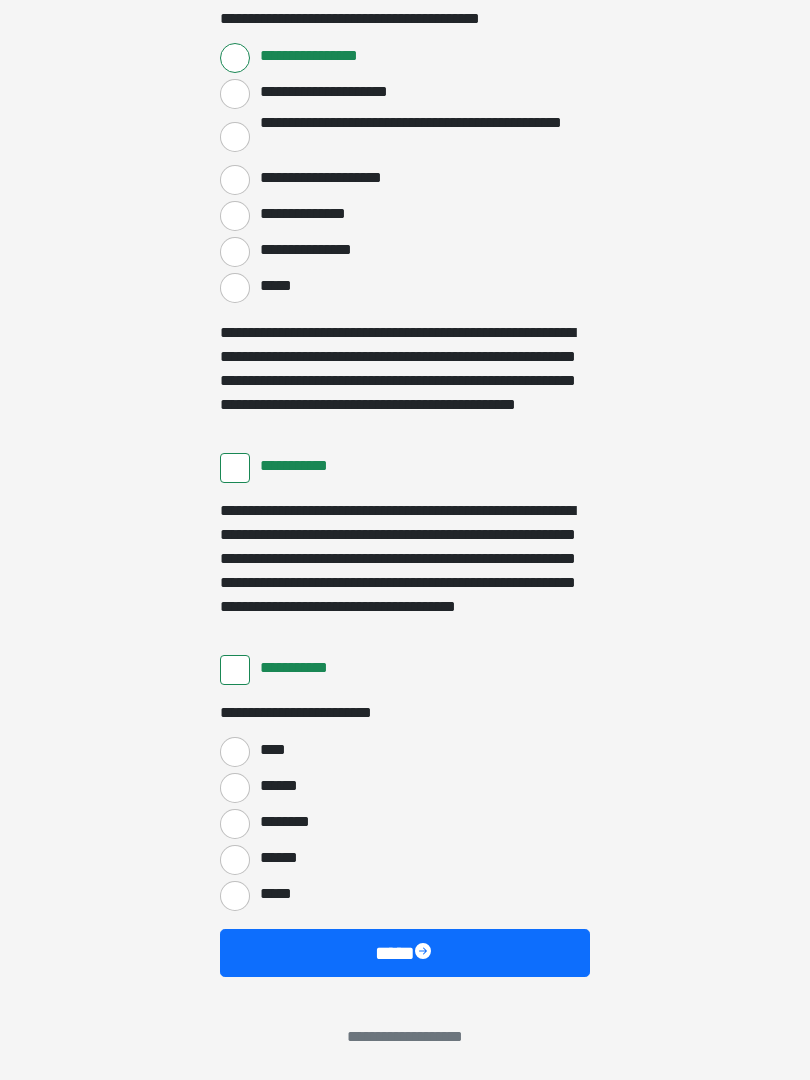 click on "****" at bounding box center [235, 752] 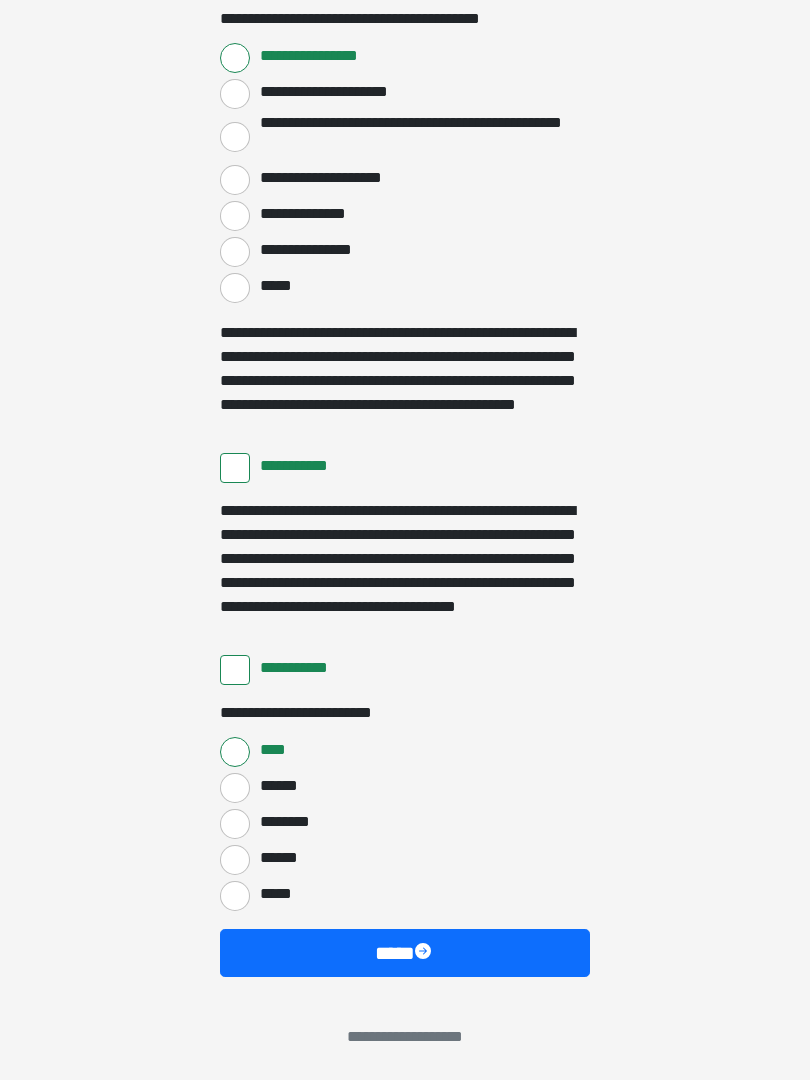 click on "****" at bounding box center (405, 953) 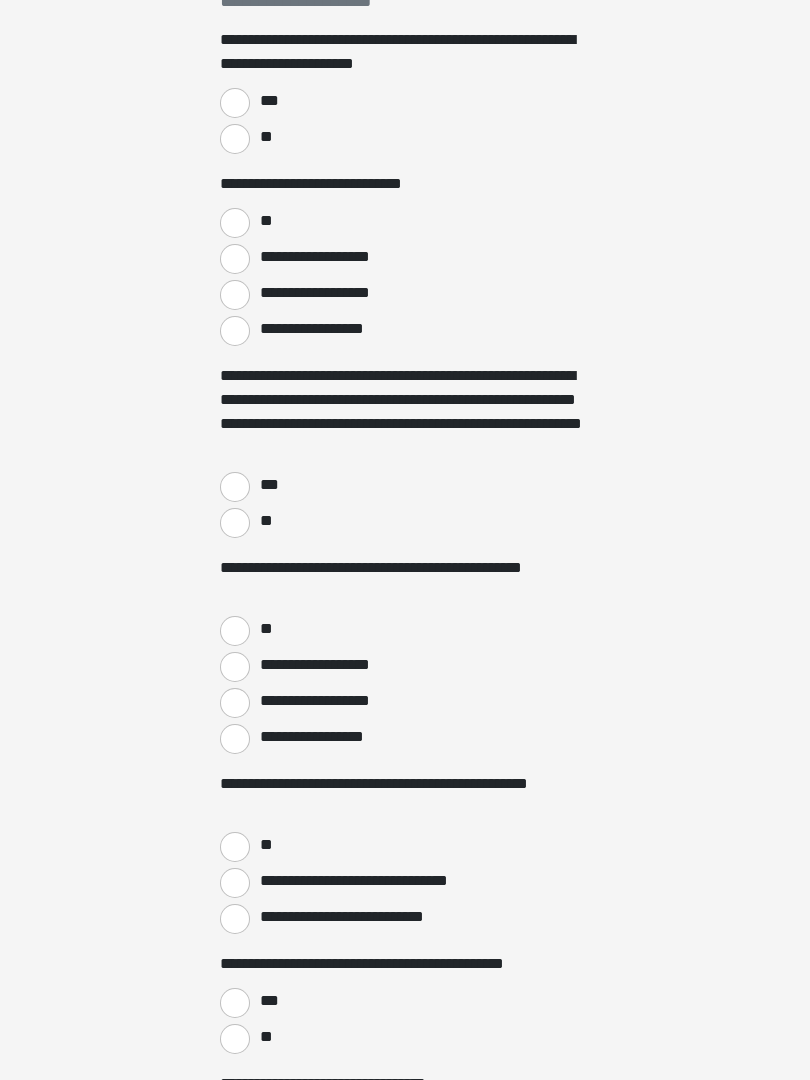 scroll, scrollTop: 0, scrollLeft: 0, axis: both 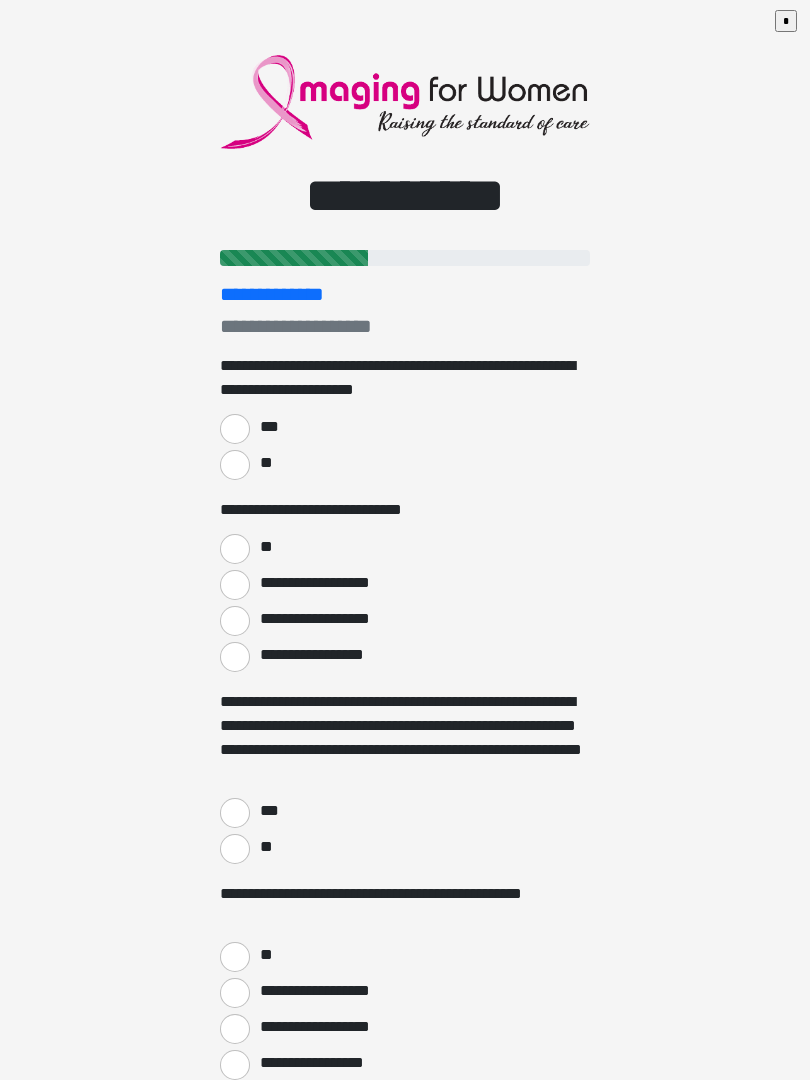 click on "***" at bounding box center [235, 429] 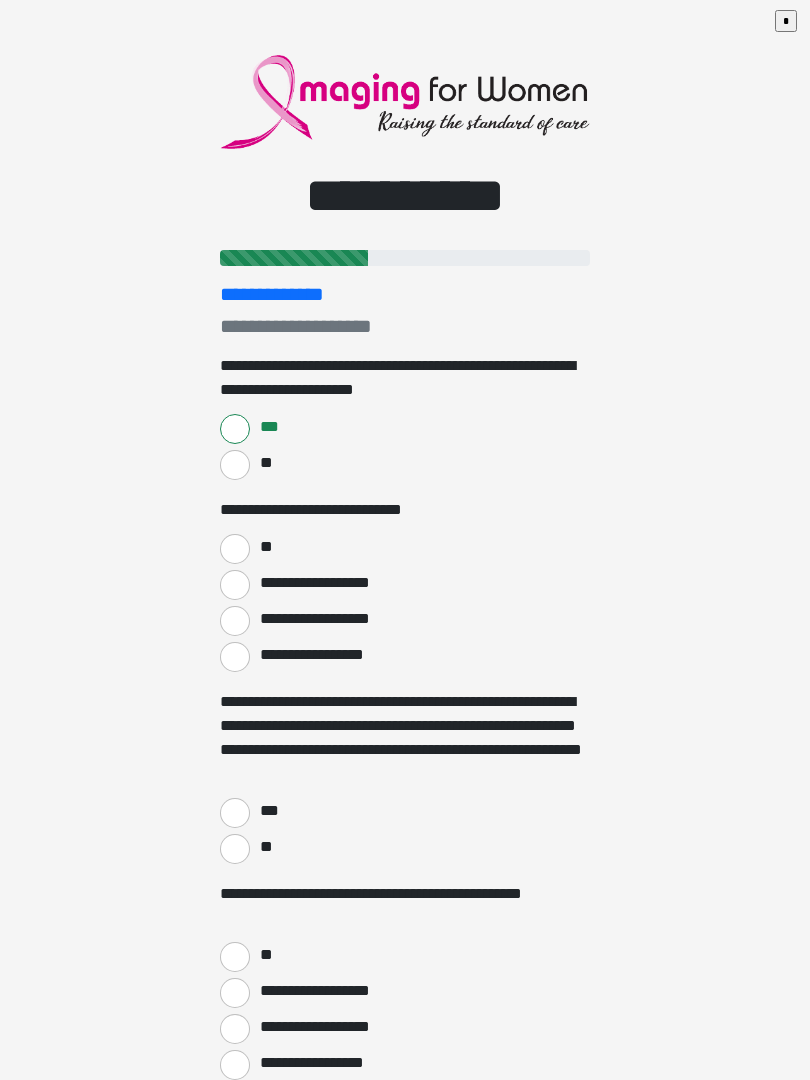 click on "**********" at bounding box center [235, 585] 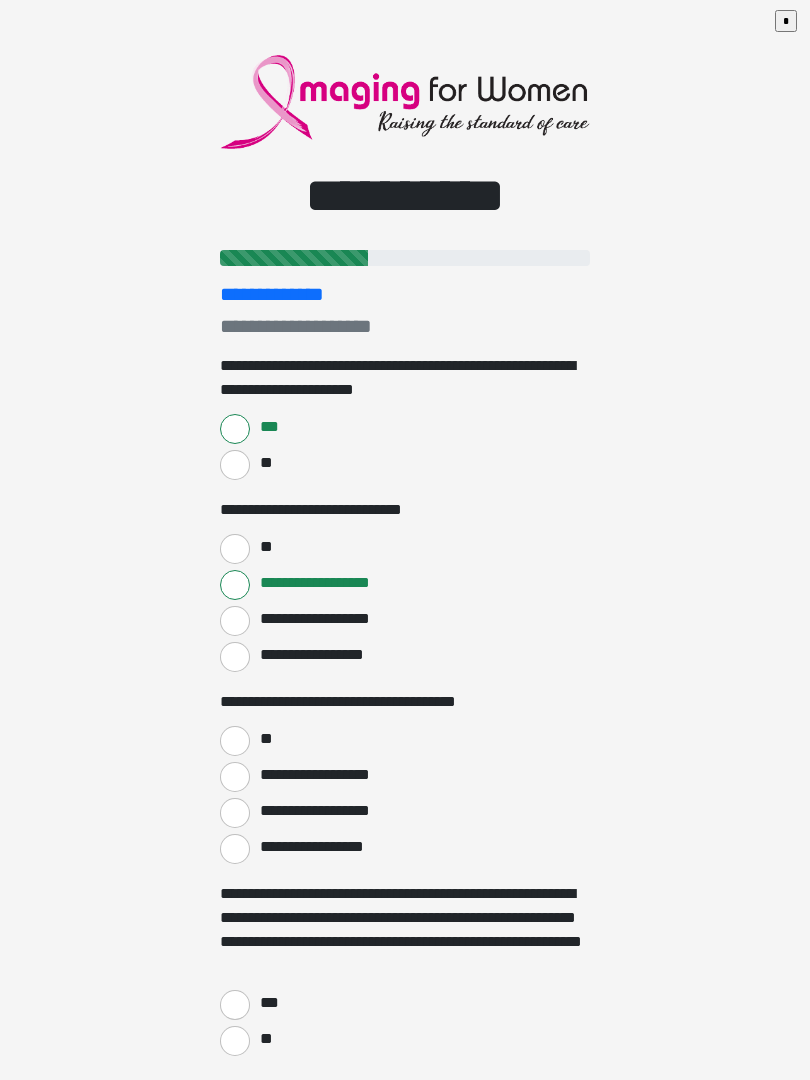 click on "**" at bounding box center [235, 741] 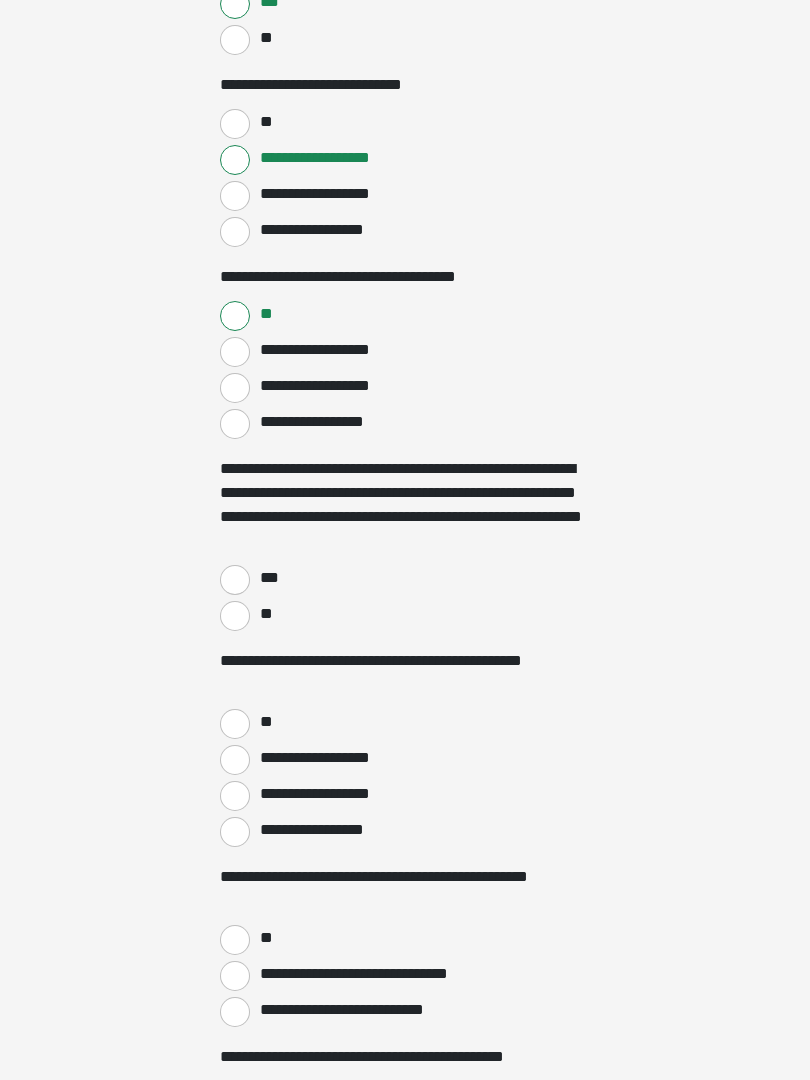 scroll, scrollTop: 430, scrollLeft: 0, axis: vertical 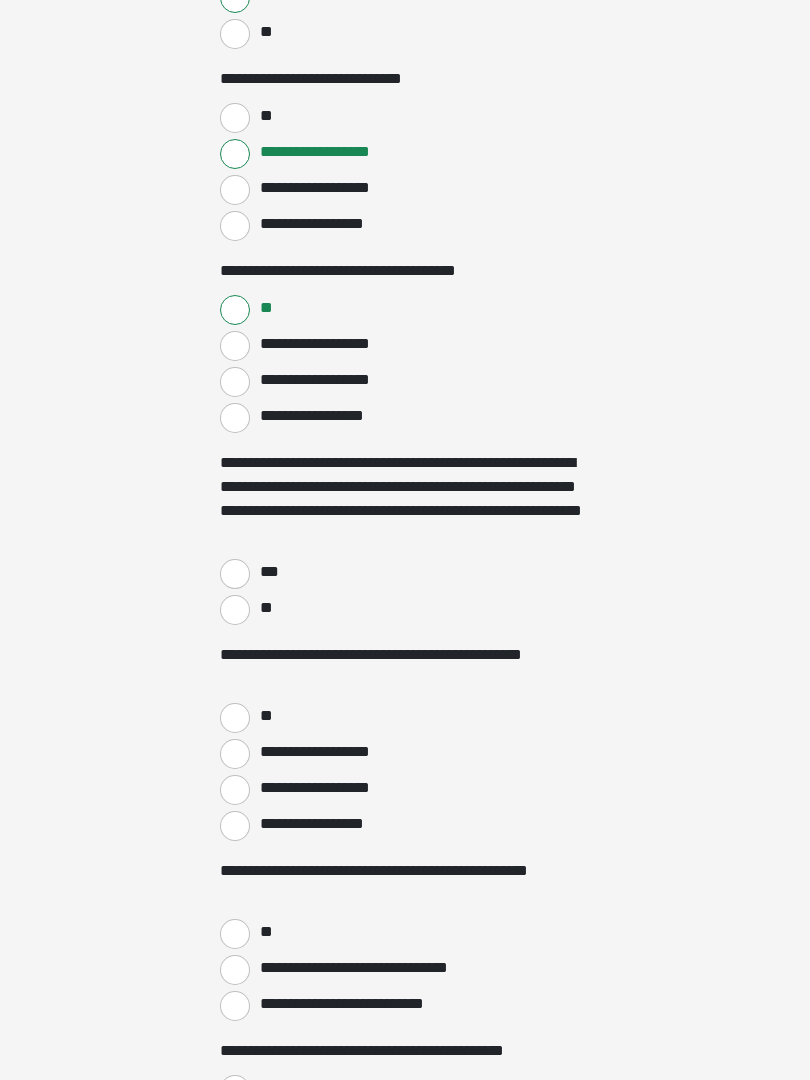click on "***" at bounding box center [235, 575] 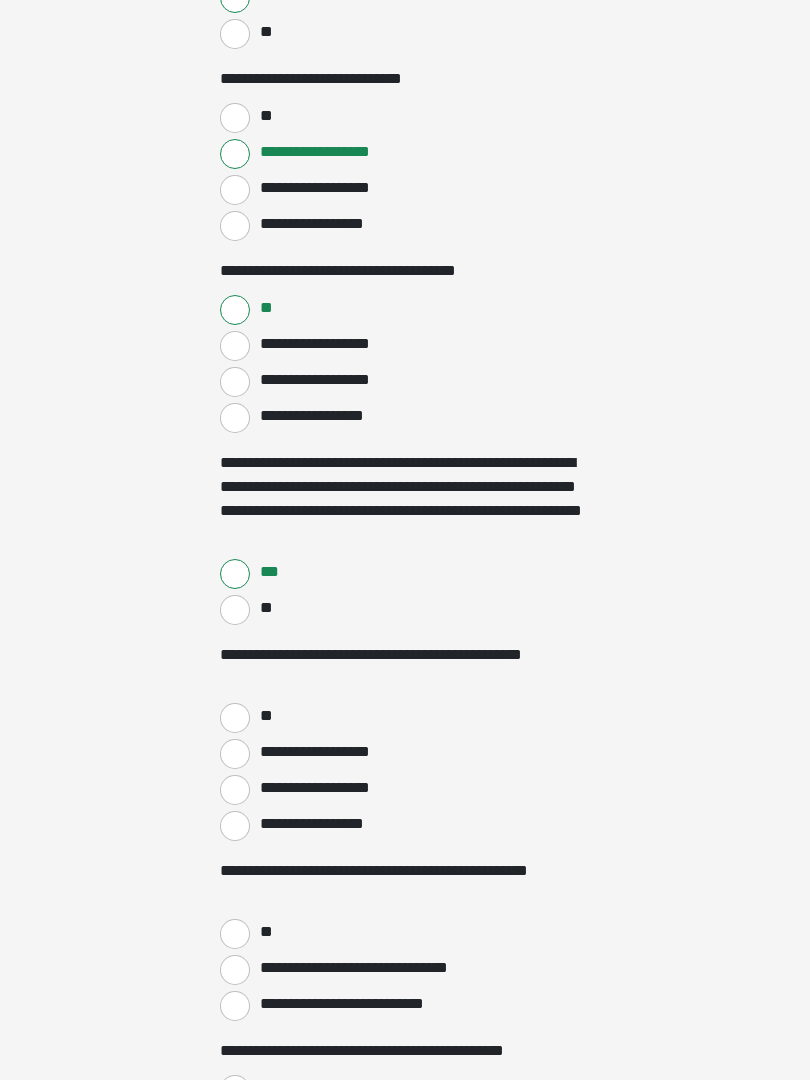 click on "**" at bounding box center (235, 718) 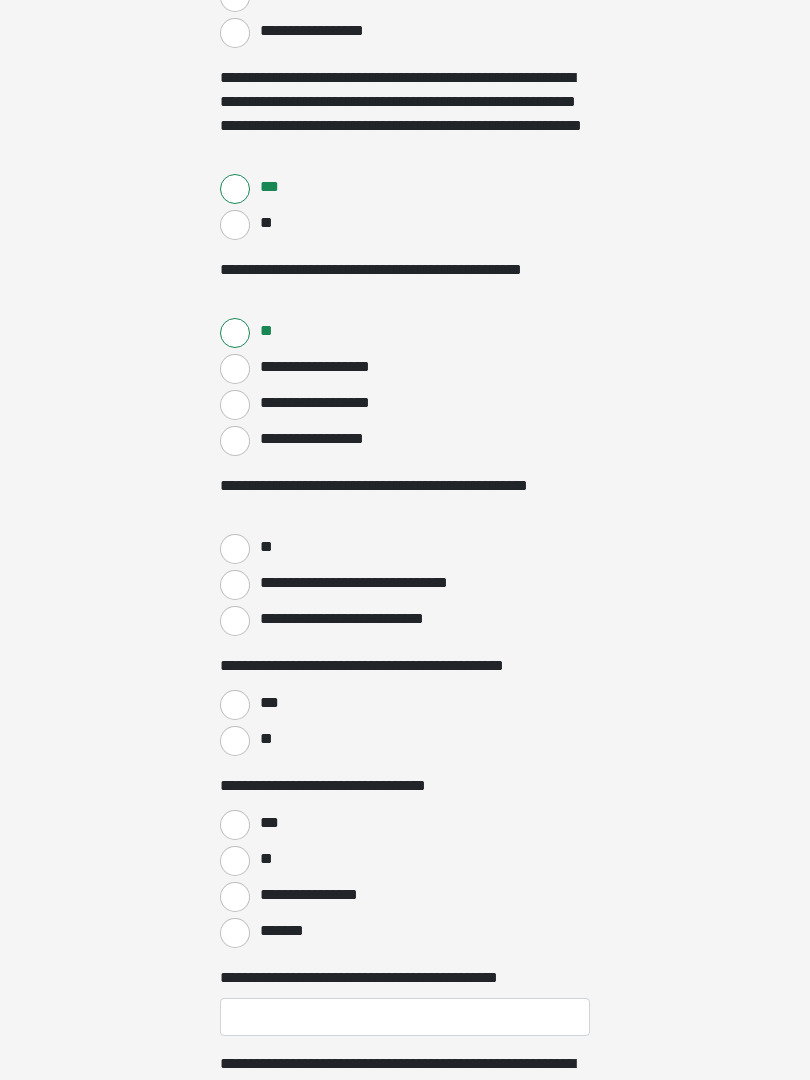 scroll, scrollTop: 816, scrollLeft: 0, axis: vertical 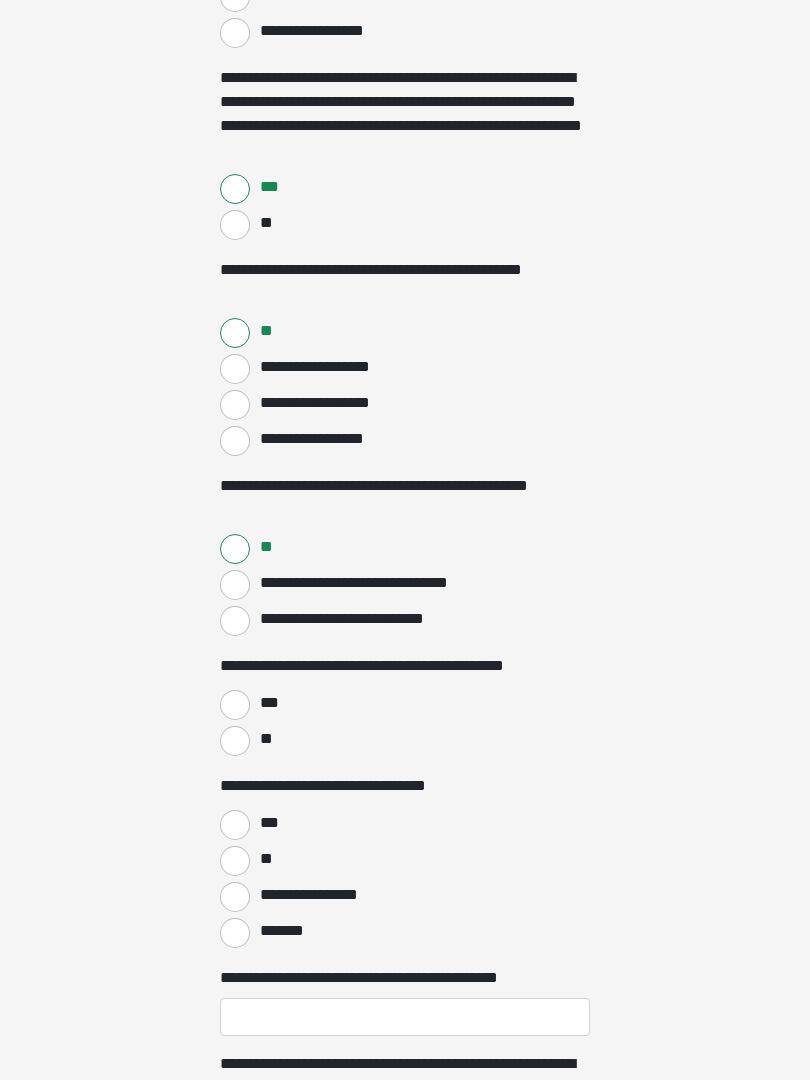 click on "***" at bounding box center (235, 705) 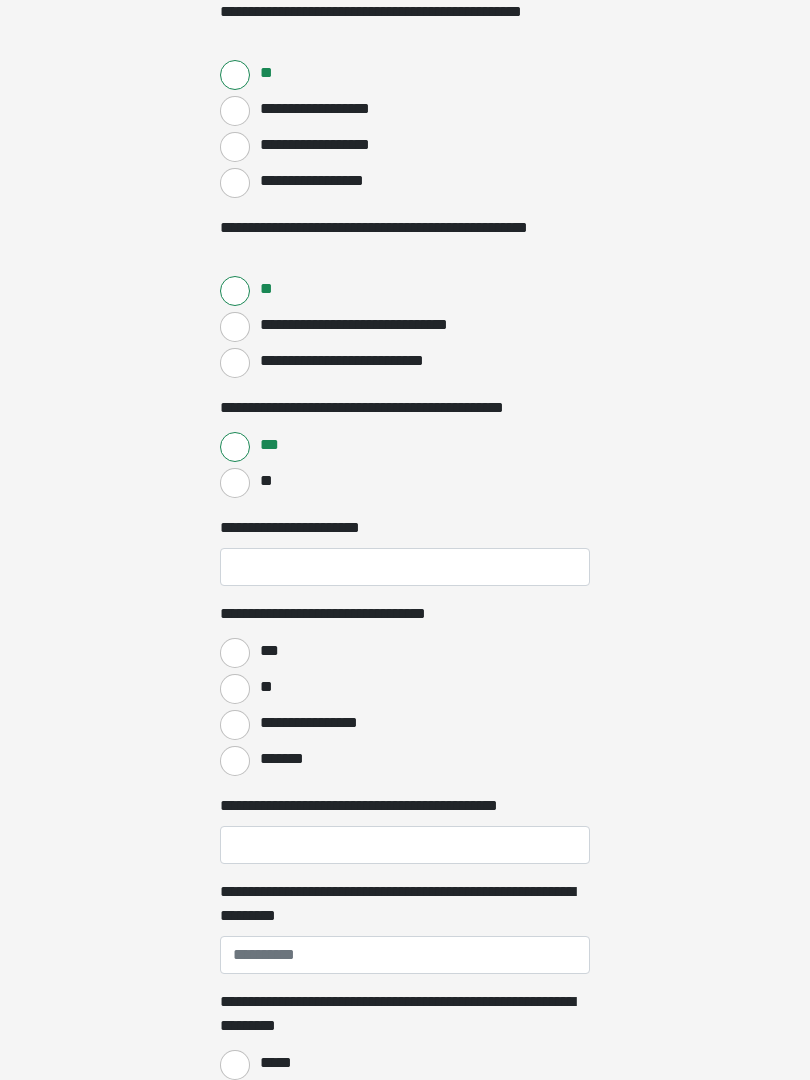 scroll, scrollTop: 1075, scrollLeft: 0, axis: vertical 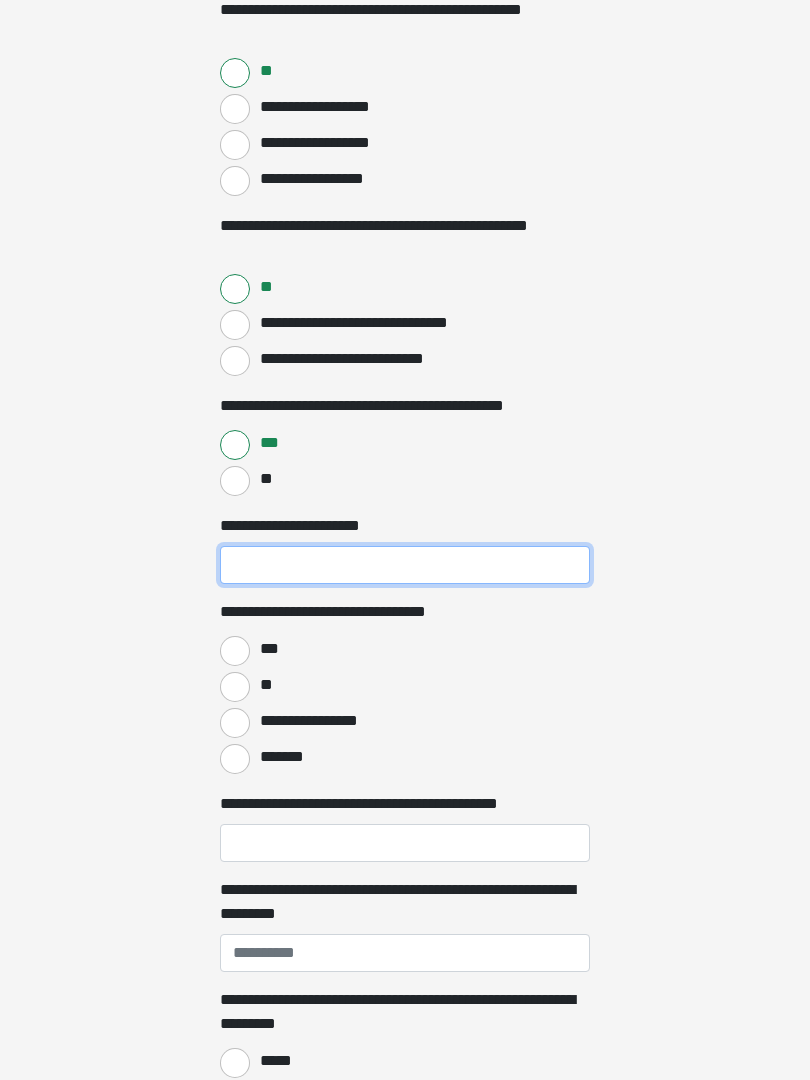 click on "**********" at bounding box center (405, 566) 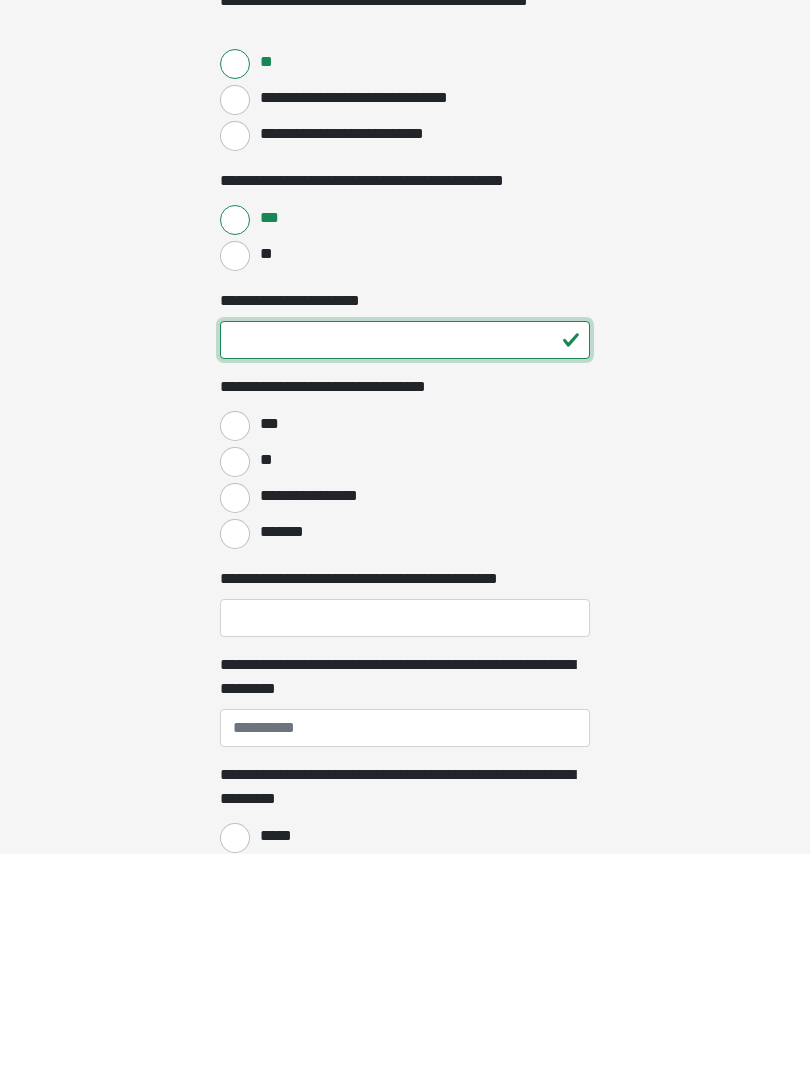 type on "**" 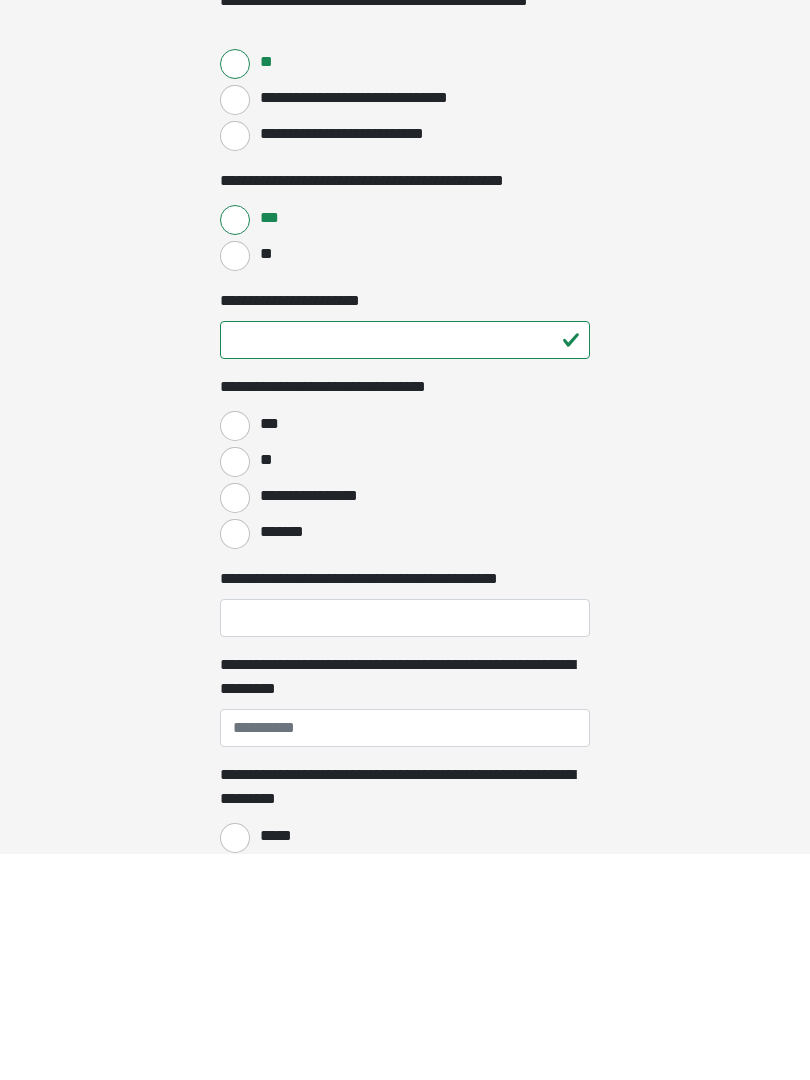 click on "**" at bounding box center [235, 688] 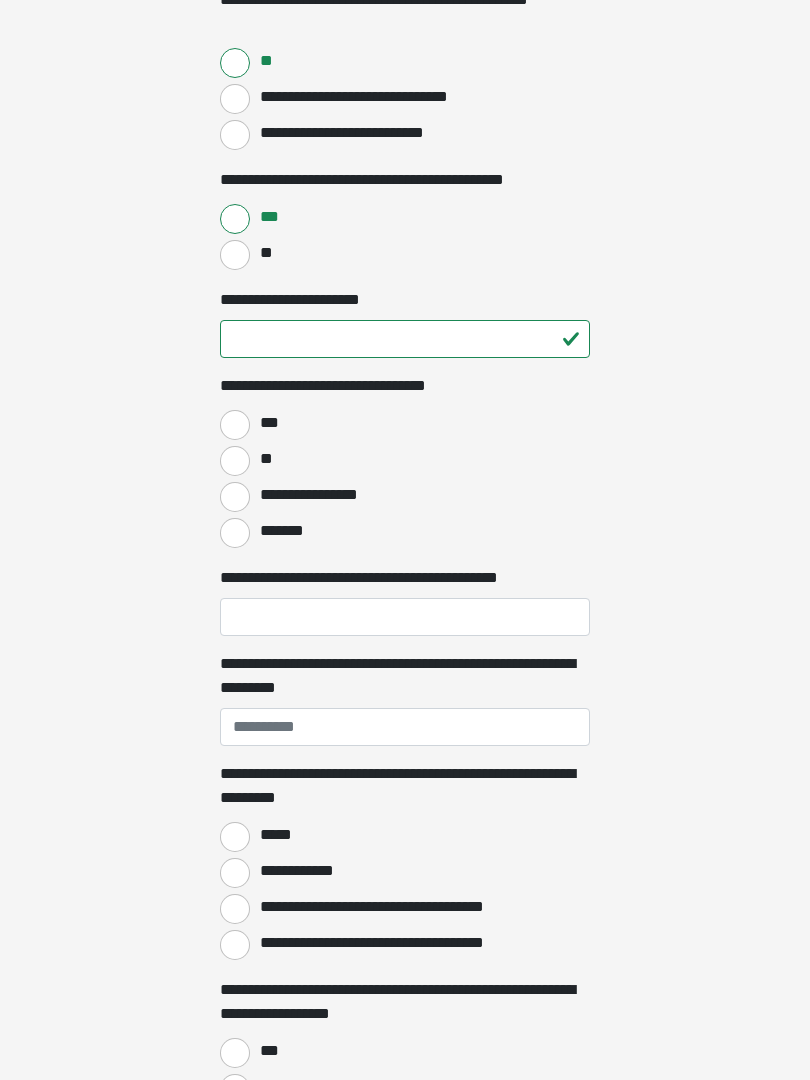 scroll, scrollTop: 1302, scrollLeft: 0, axis: vertical 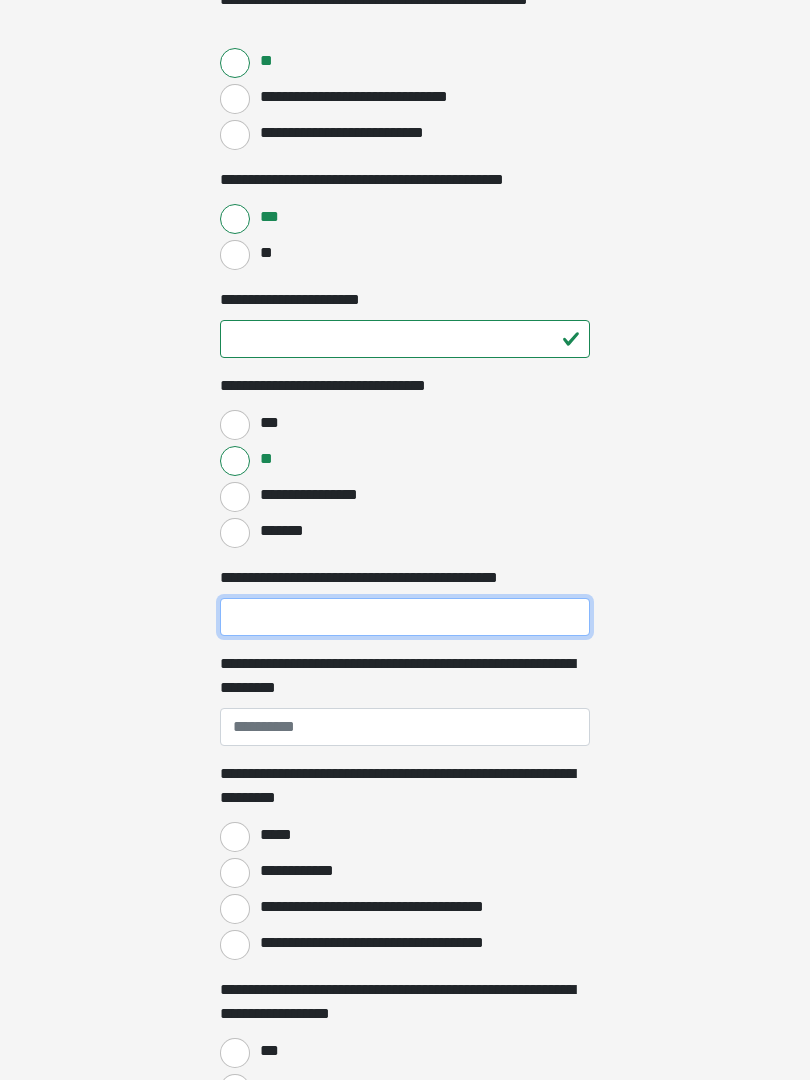 click on "**********" at bounding box center (405, 617) 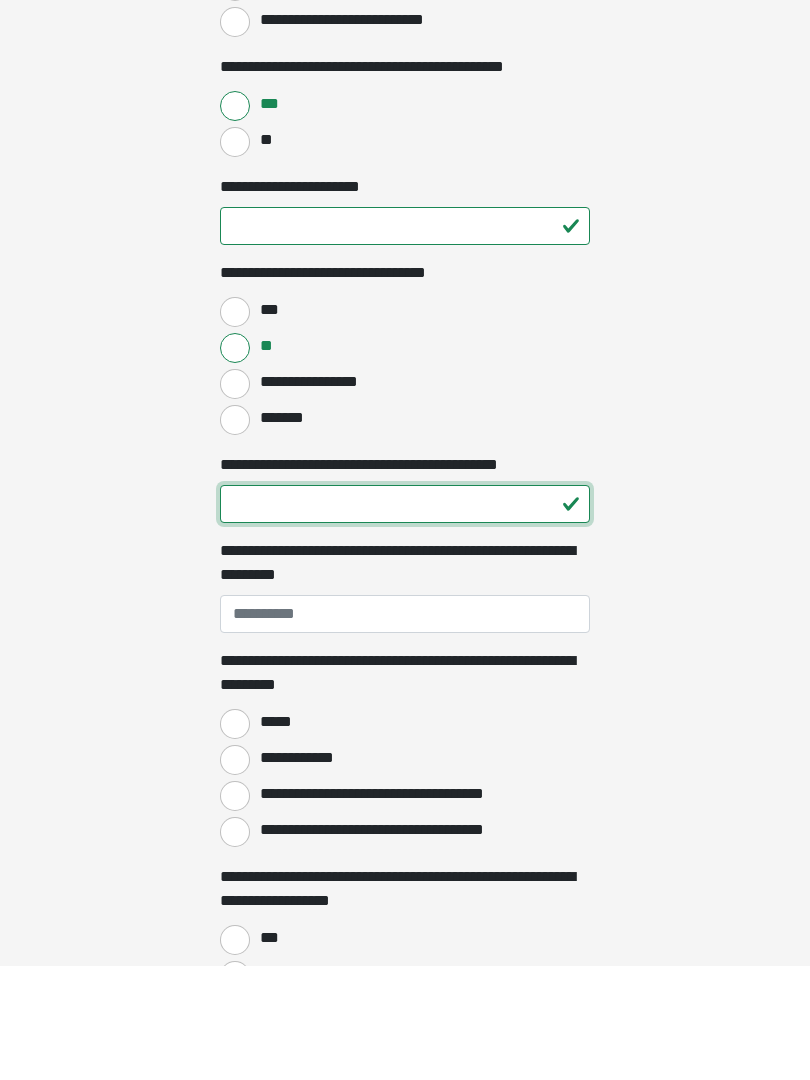 type on "**" 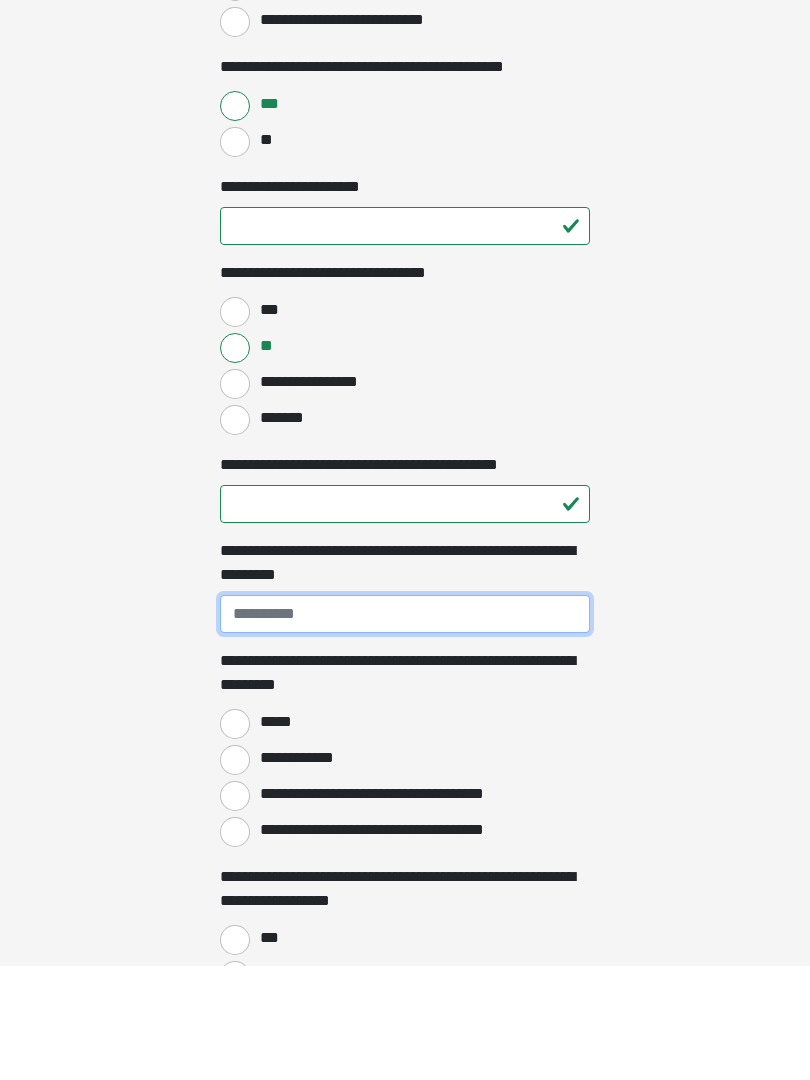 click on "**********" at bounding box center [405, 728] 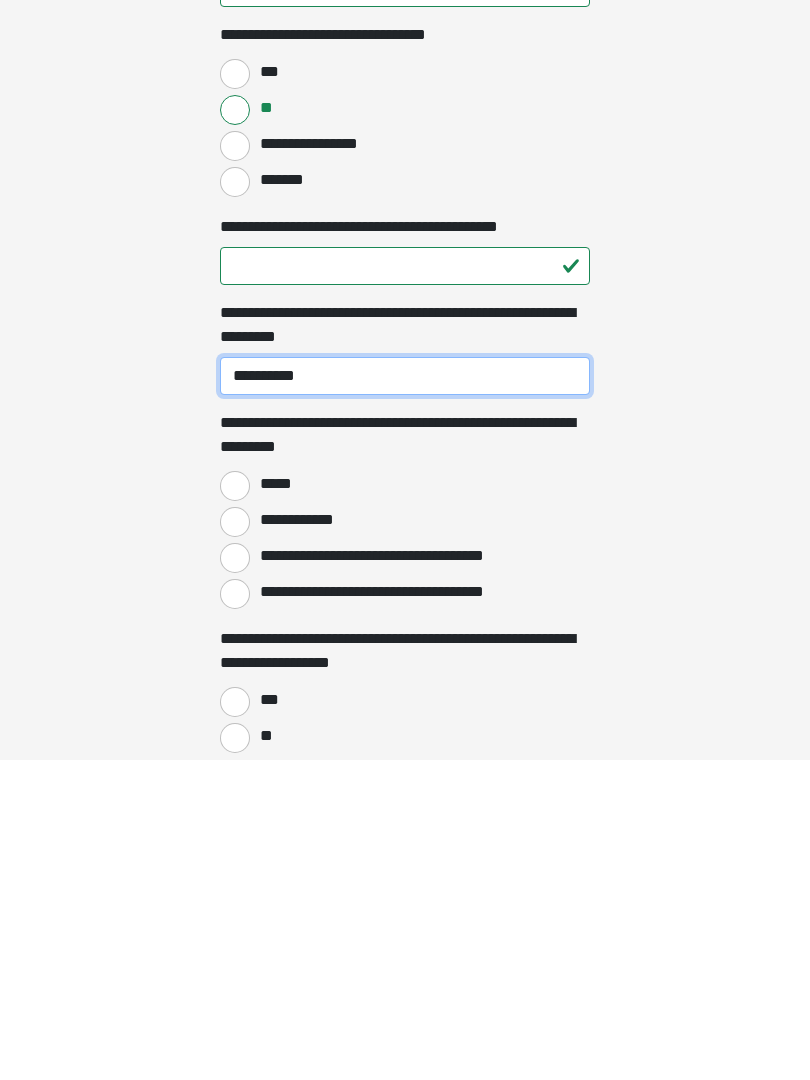 scroll, scrollTop: 1334, scrollLeft: 0, axis: vertical 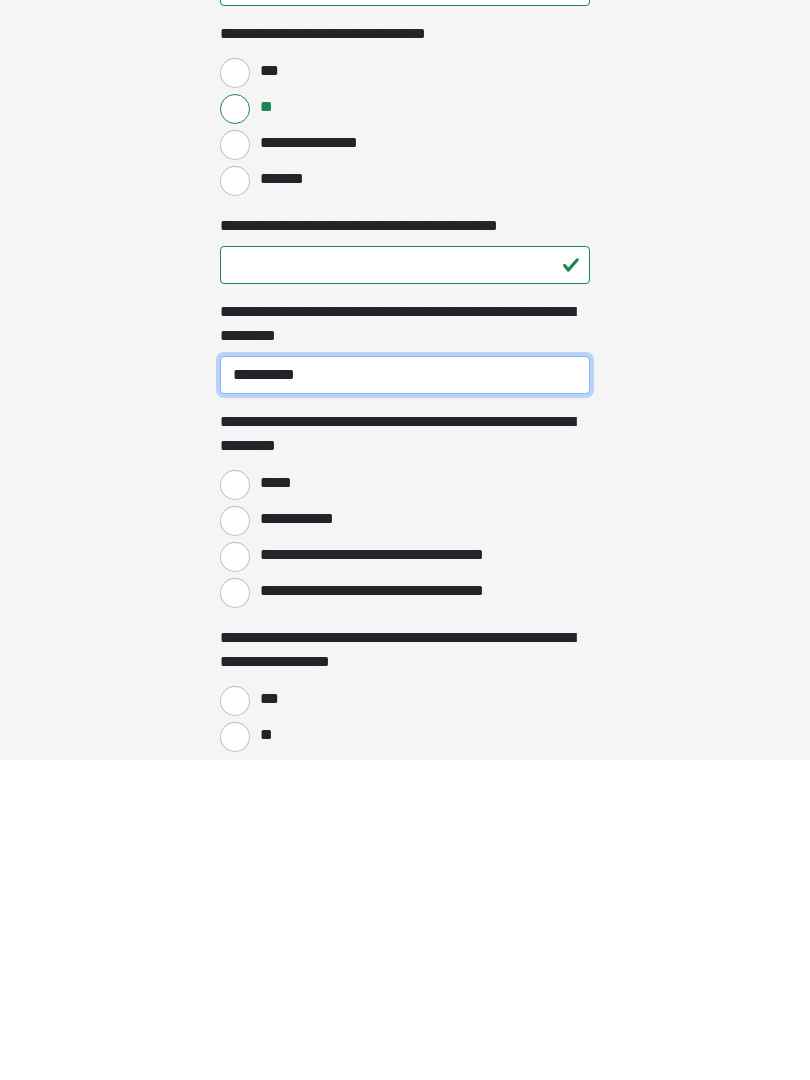 type on "**********" 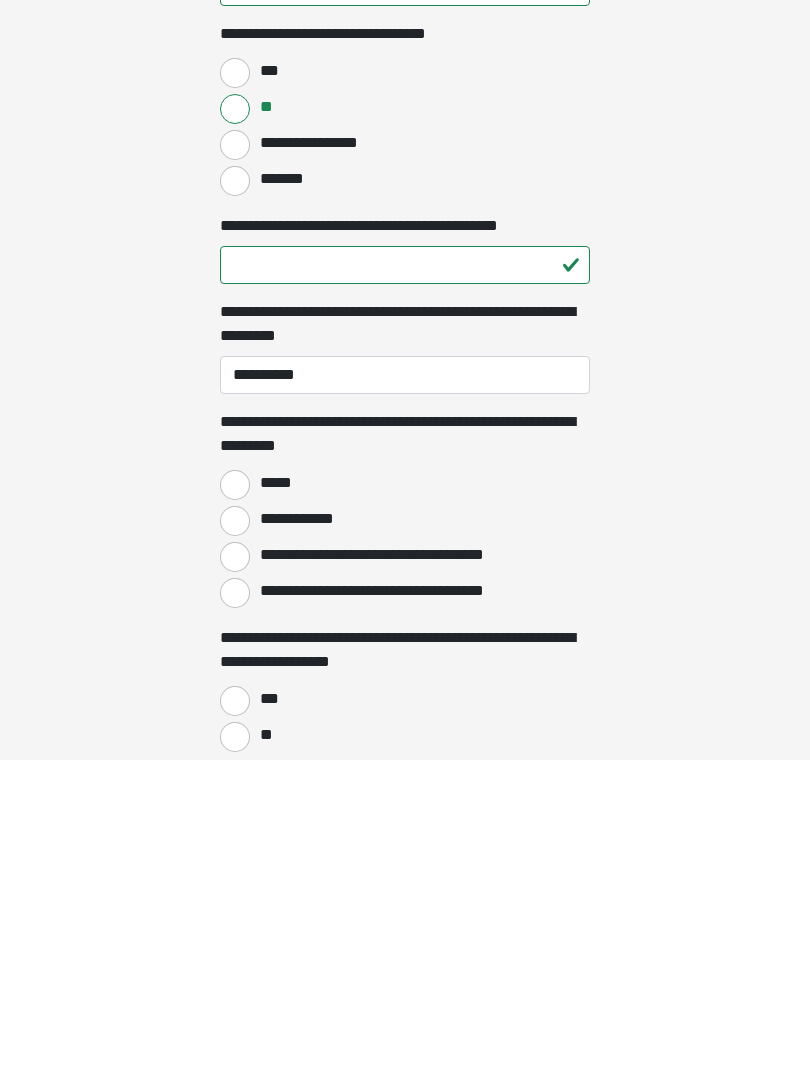 click on "**********" at bounding box center [301, 839] 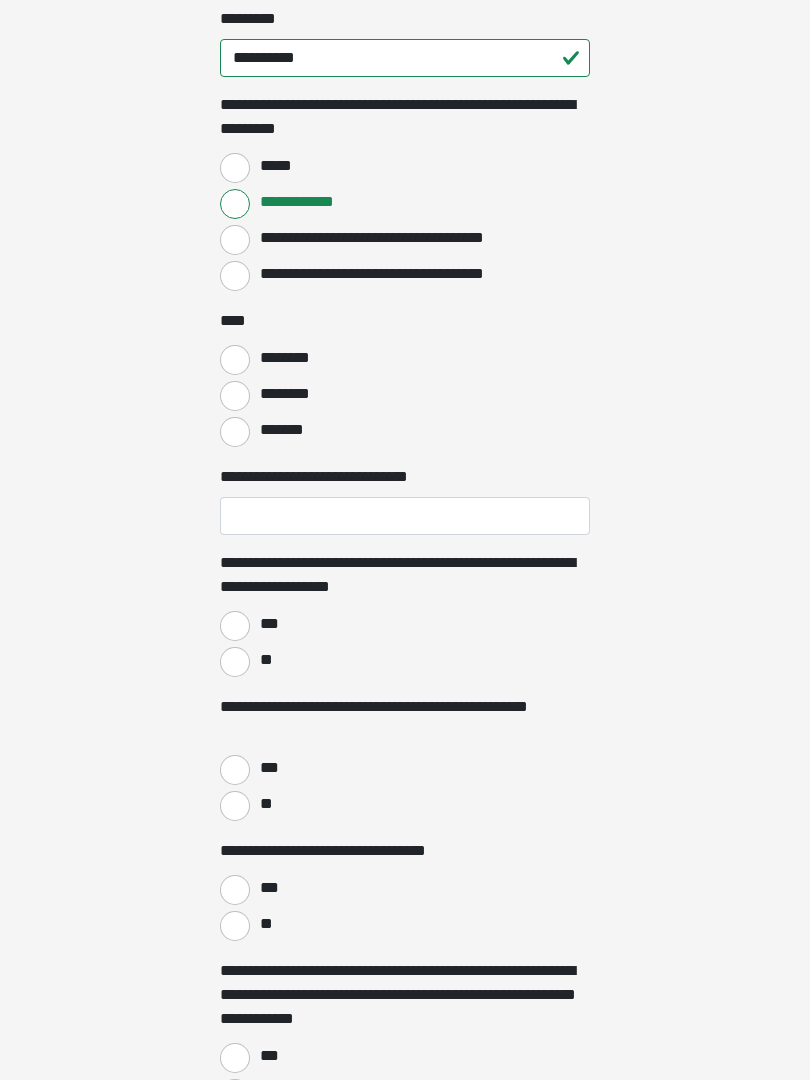 scroll, scrollTop: 1971, scrollLeft: 0, axis: vertical 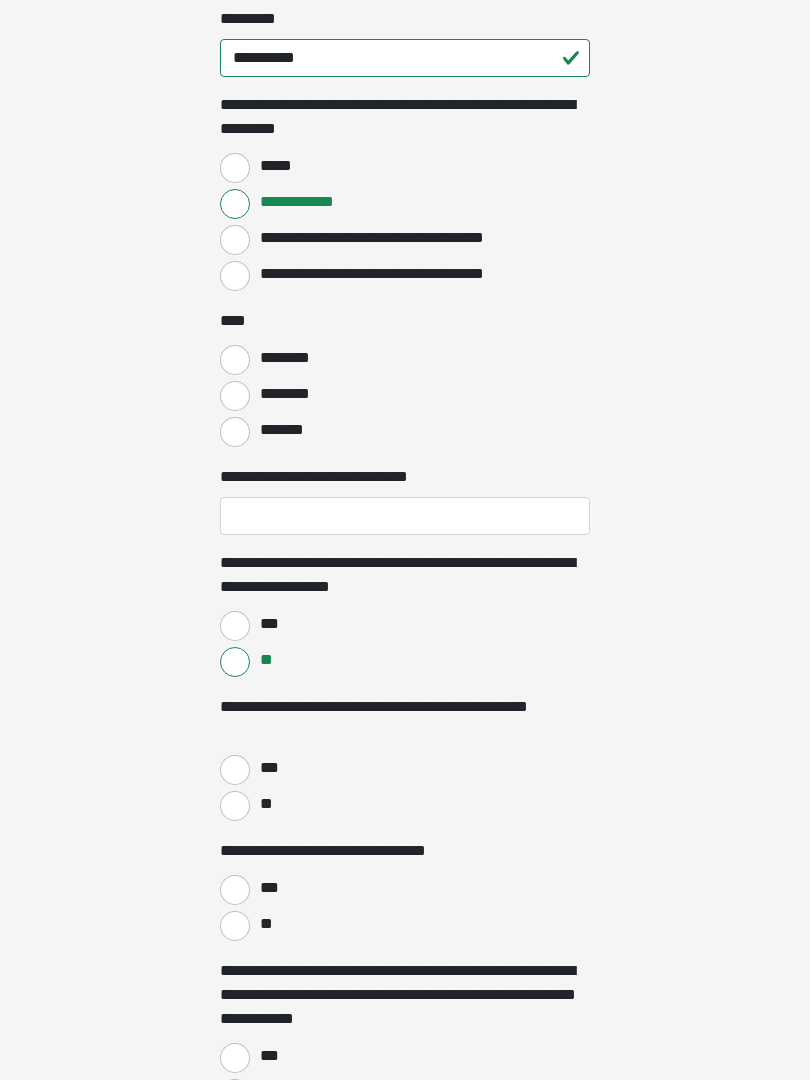 click on "**" at bounding box center (235, 806) 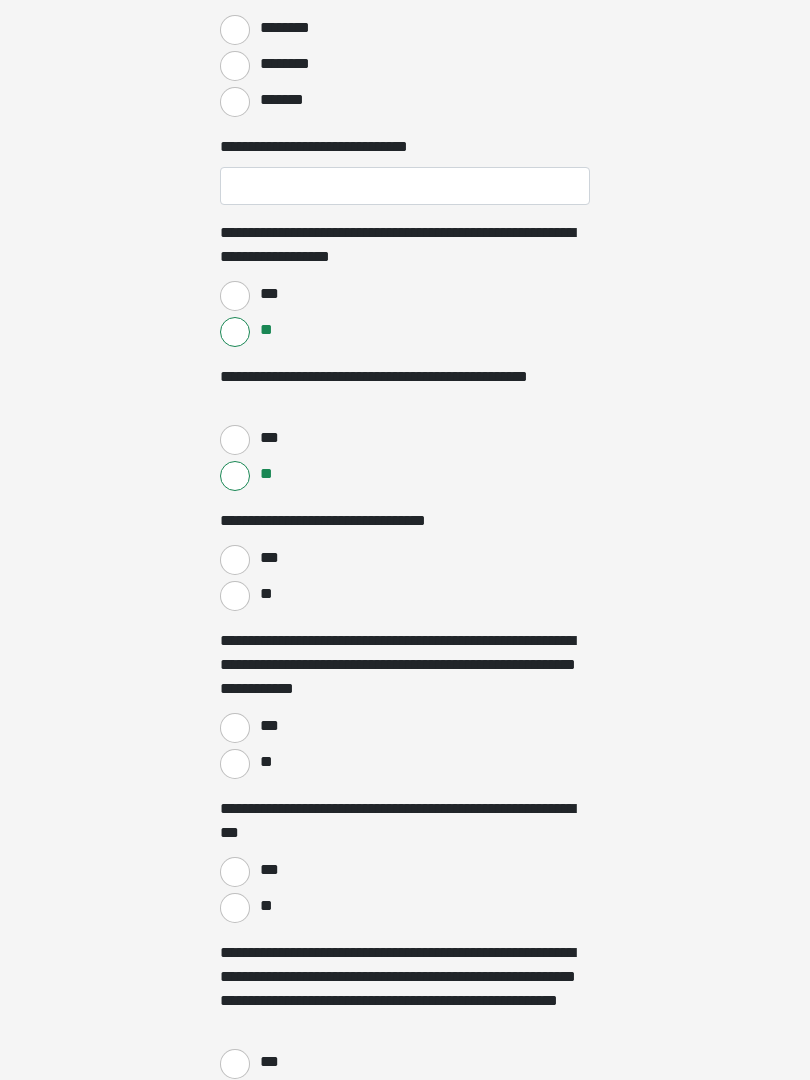 scroll, scrollTop: 2301, scrollLeft: 0, axis: vertical 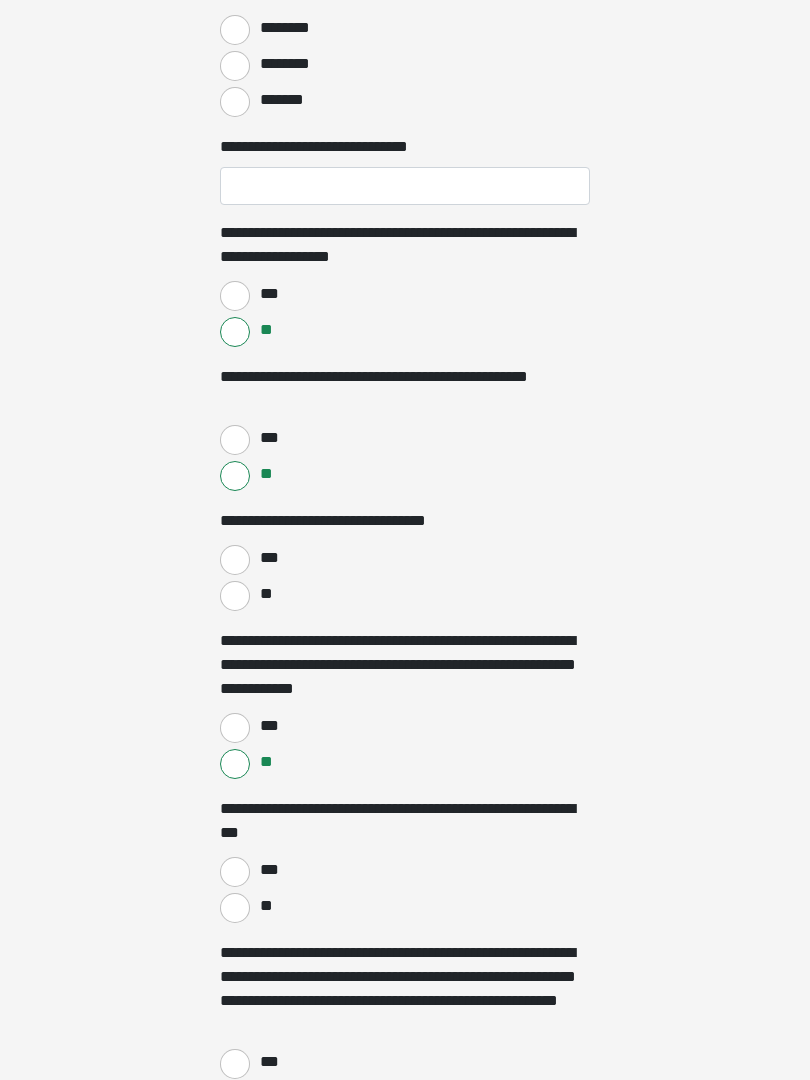 click on "***" at bounding box center (235, 872) 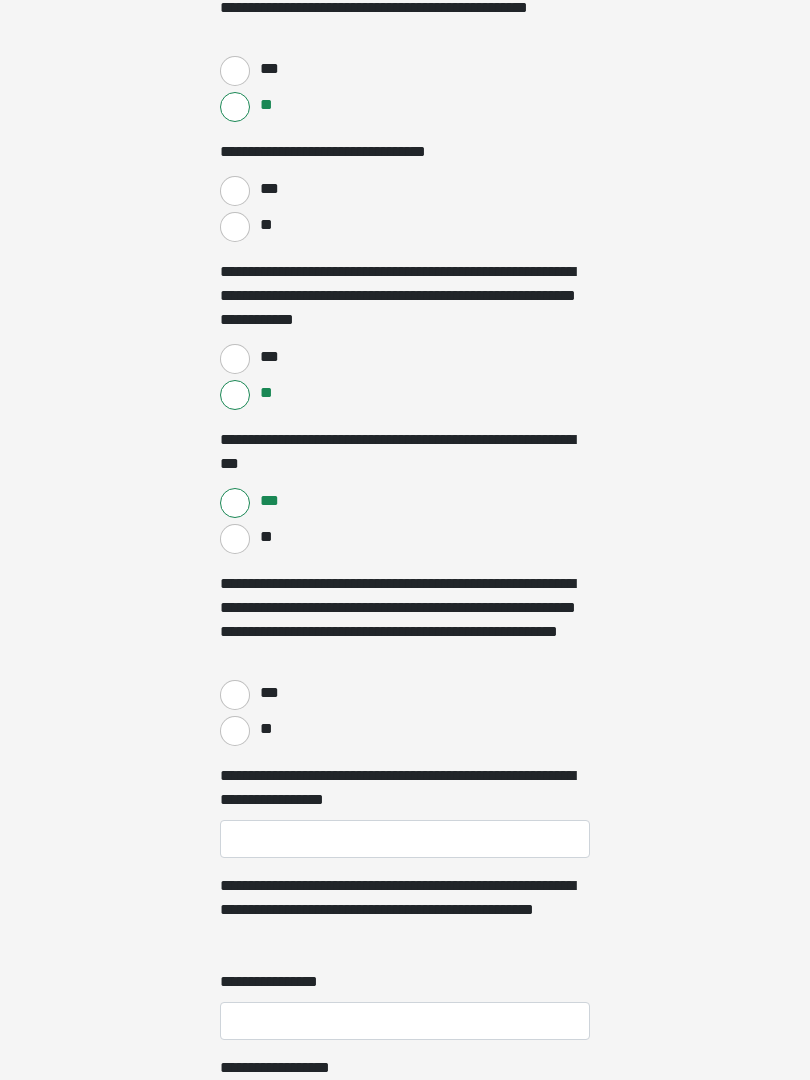 scroll, scrollTop: 2670, scrollLeft: 0, axis: vertical 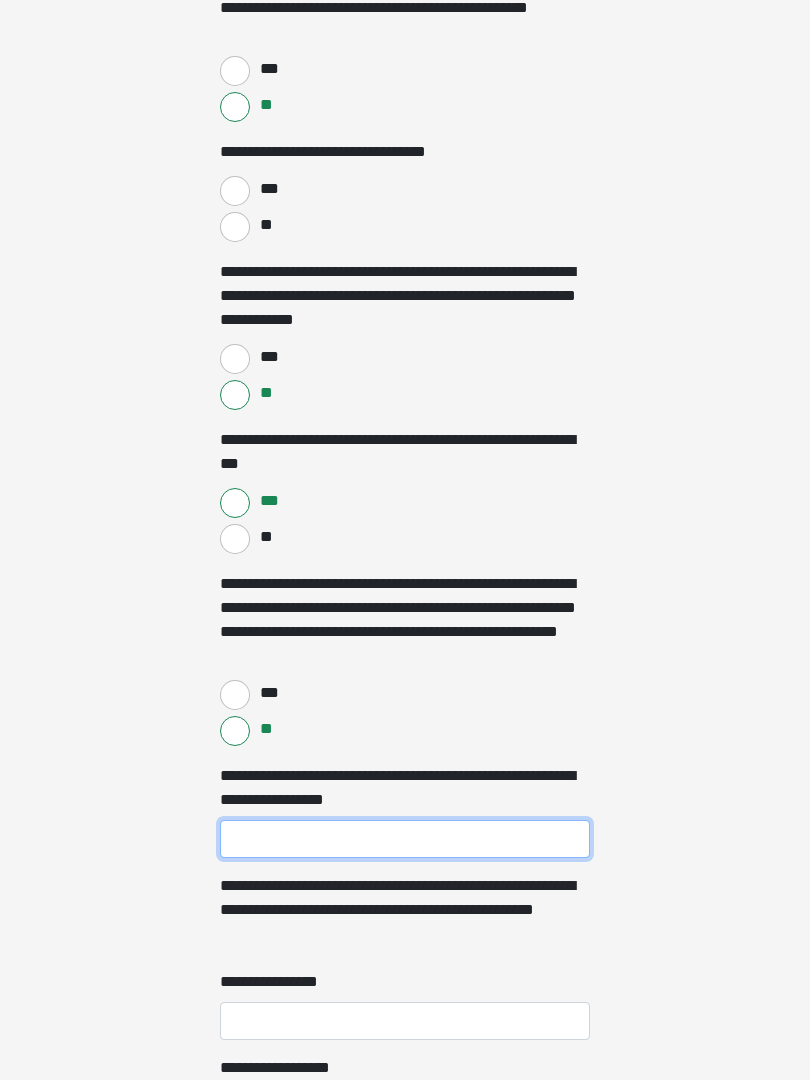 click on "**********" at bounding box center (405, 839) 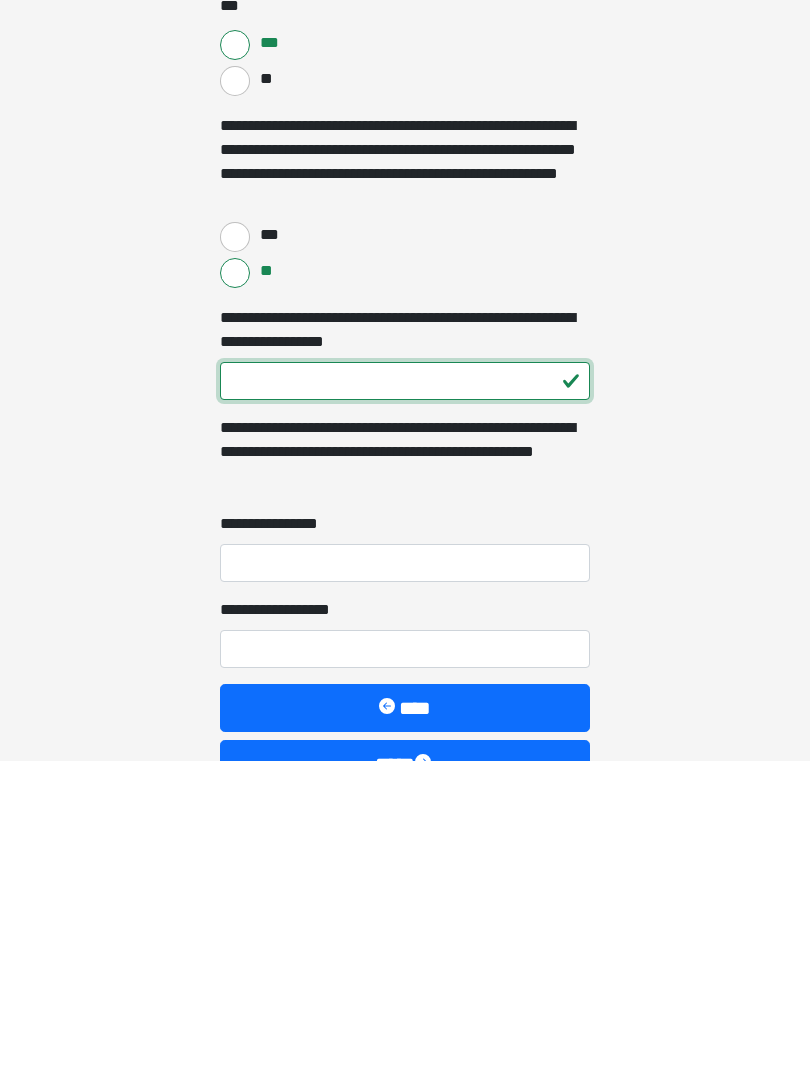 type on "***" 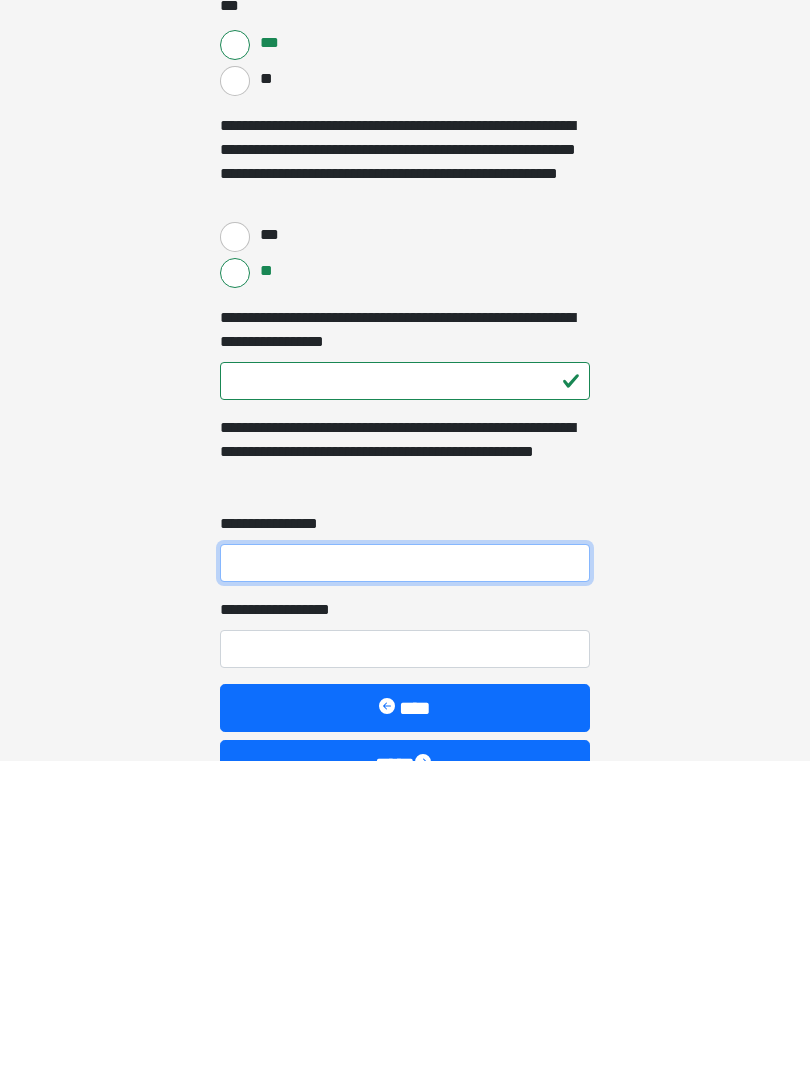 click on "**********" at bounding box center (405, 883) 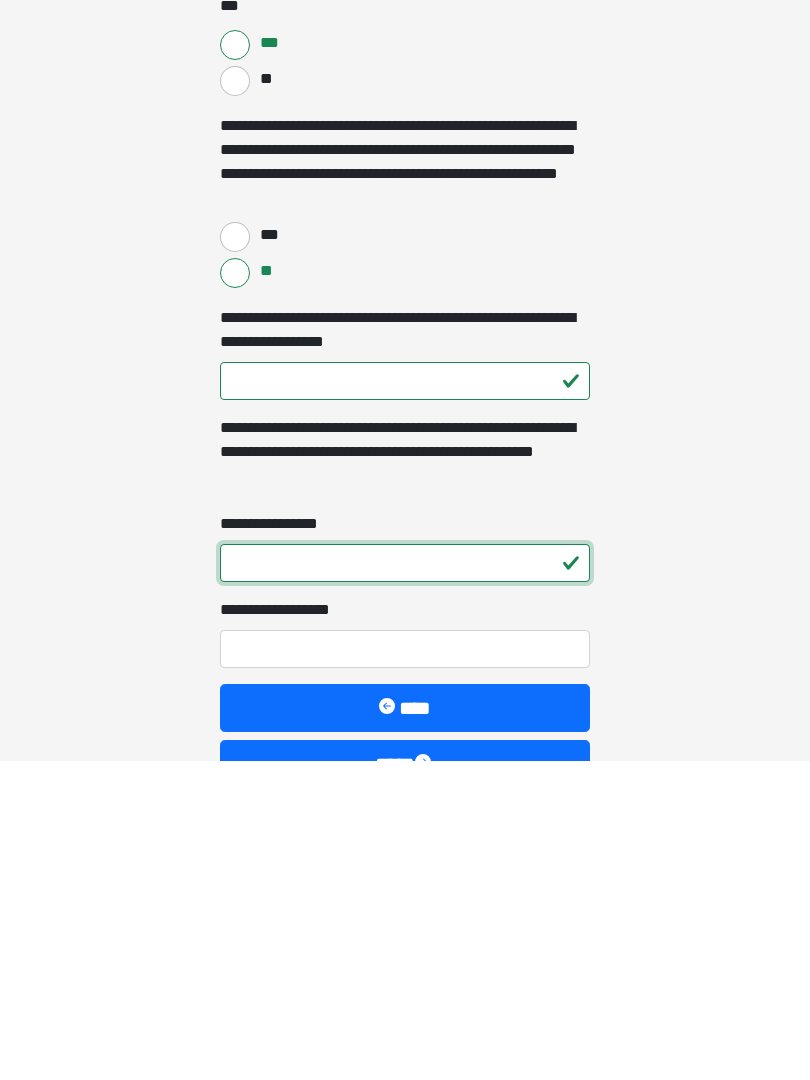 type on "*" 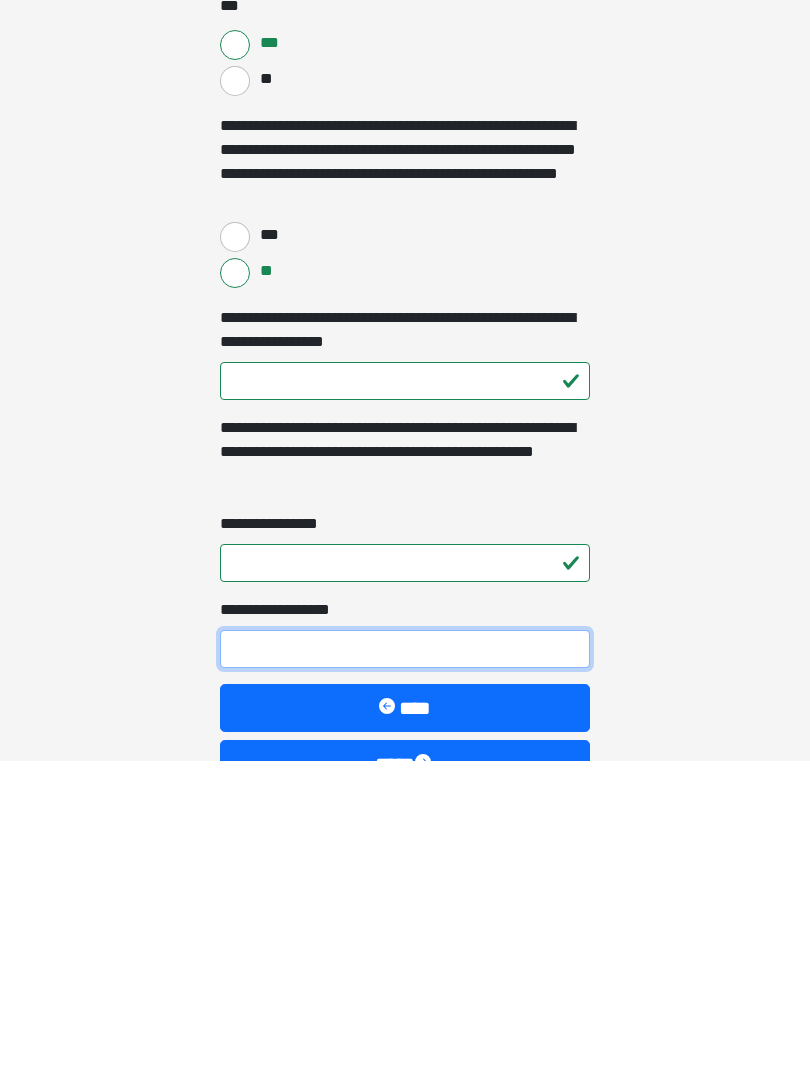 click on "**********" at bounding box center (405, 969) 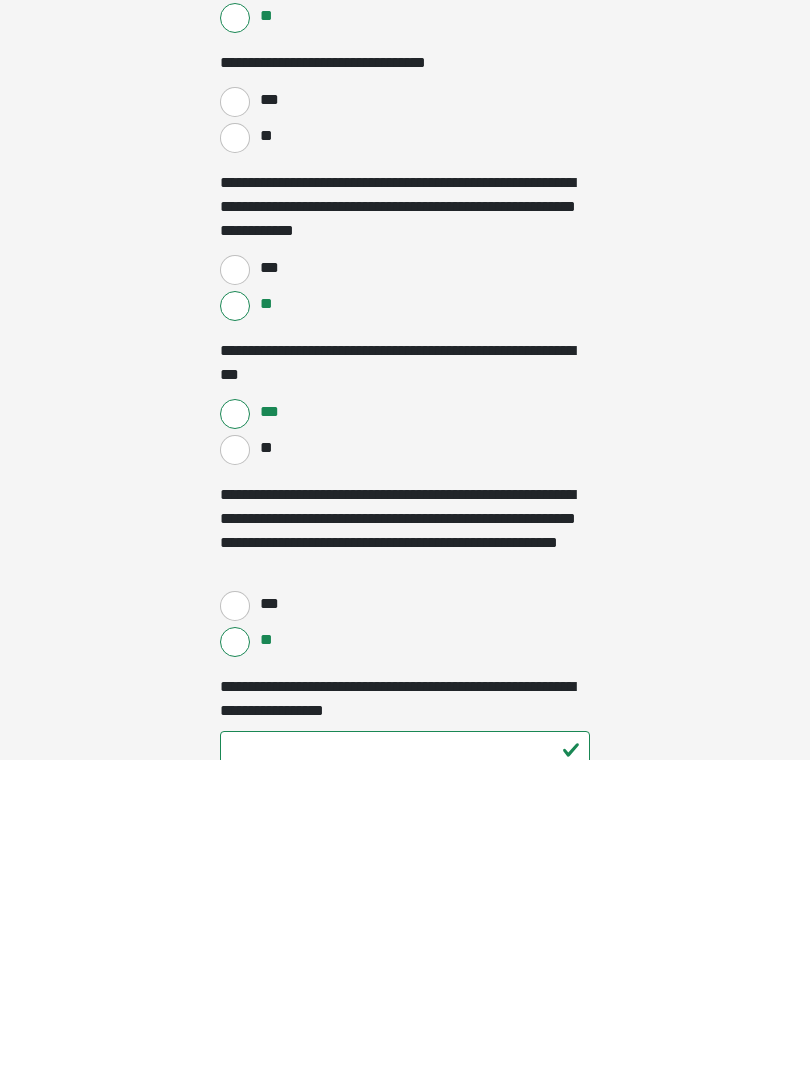 scroll, scrollTop: 2939, scrollLeft: 0, axis: vertical 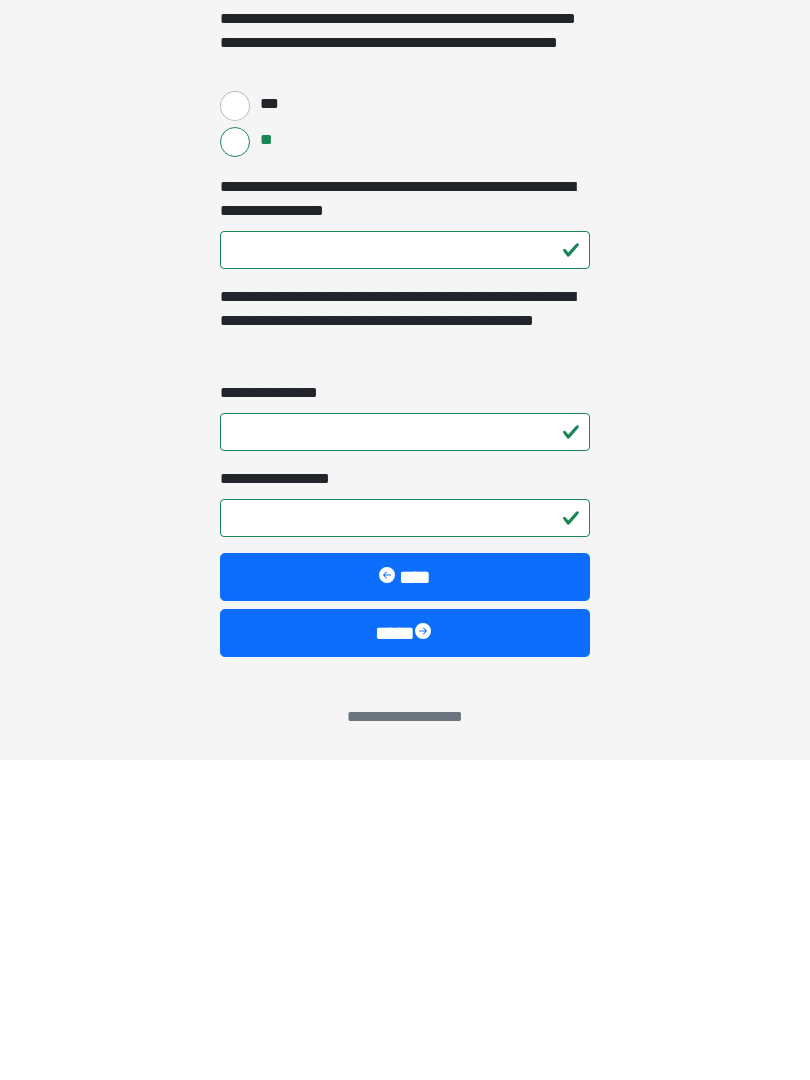 click on "****" at bounding box center [405, 953] 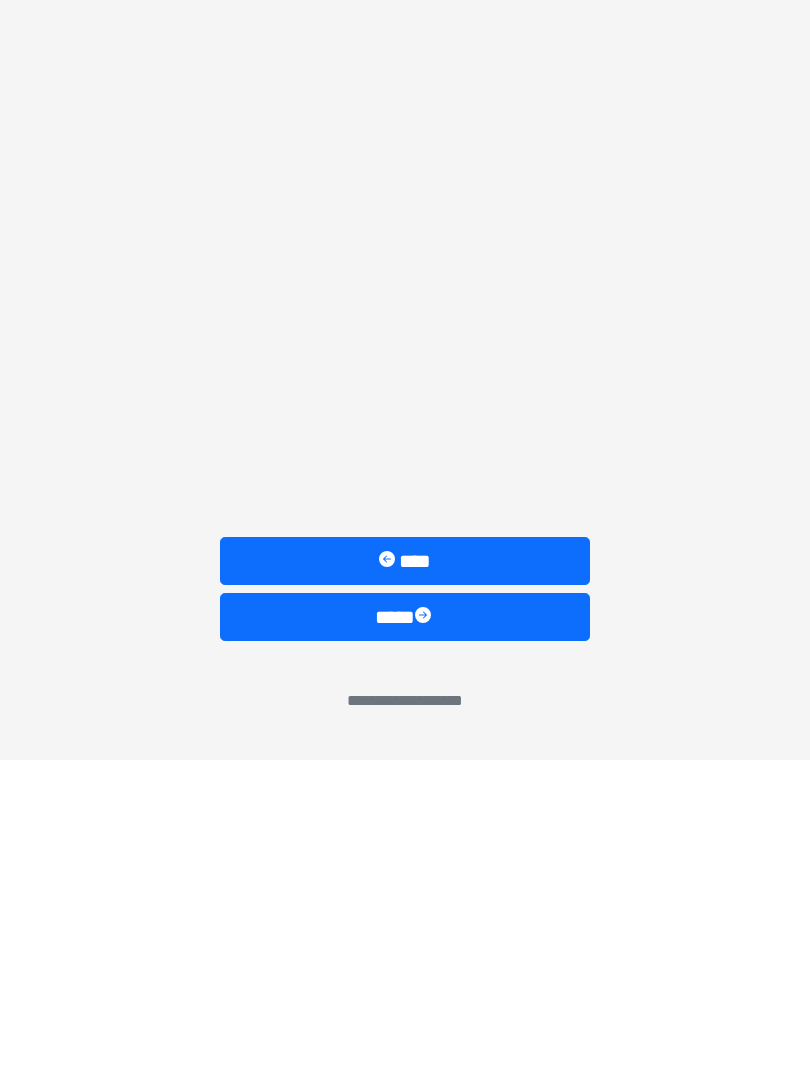 scroll, scrollTop: 0, scrollLeft: 0, axis: both 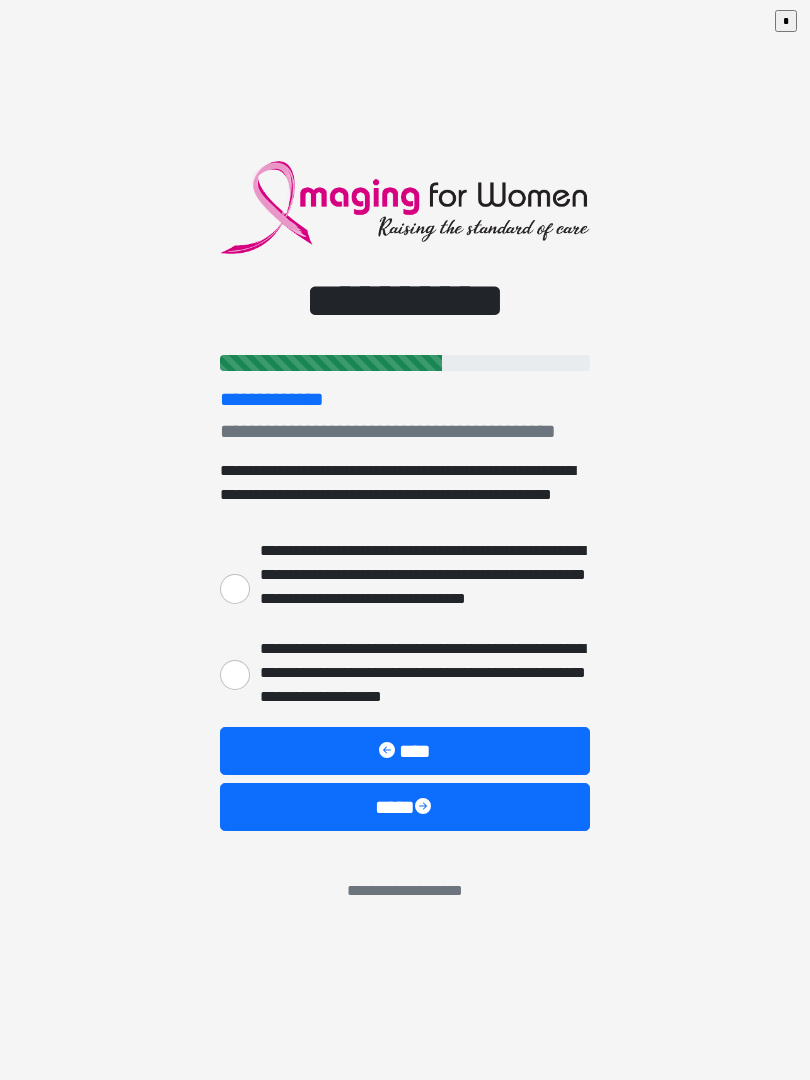 click on "**********" at bounding box center (235, 589) 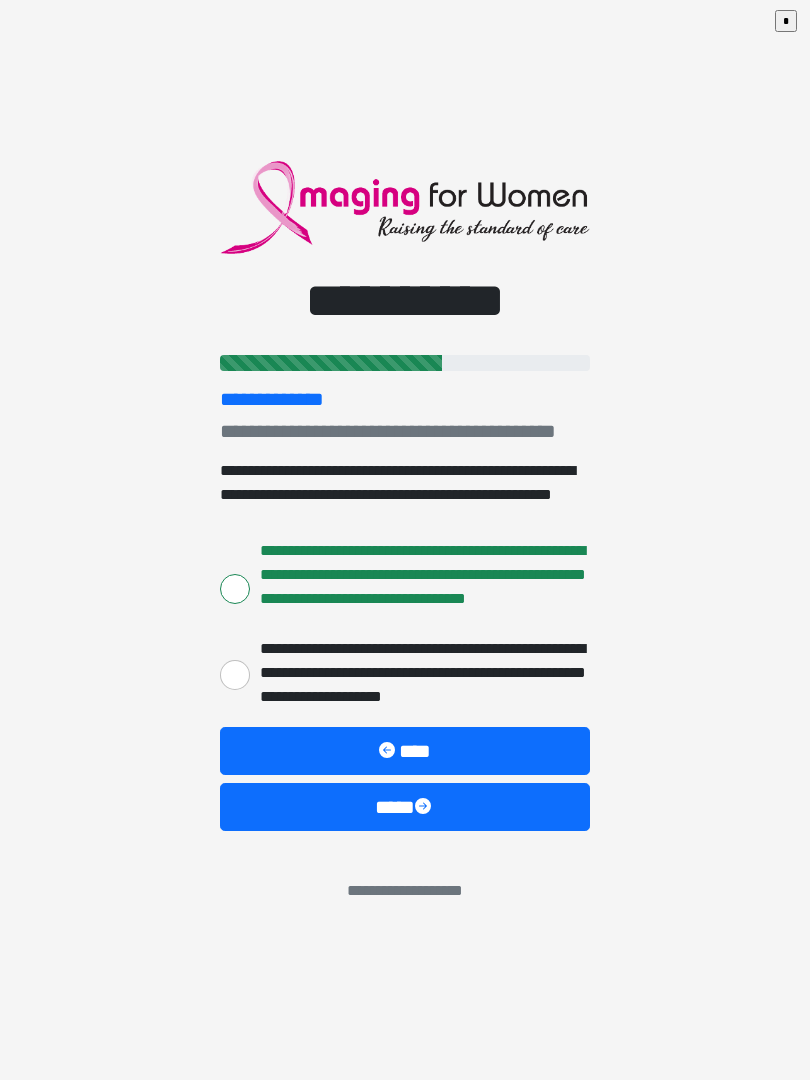 click on "****" at bounding box center [405, 807] 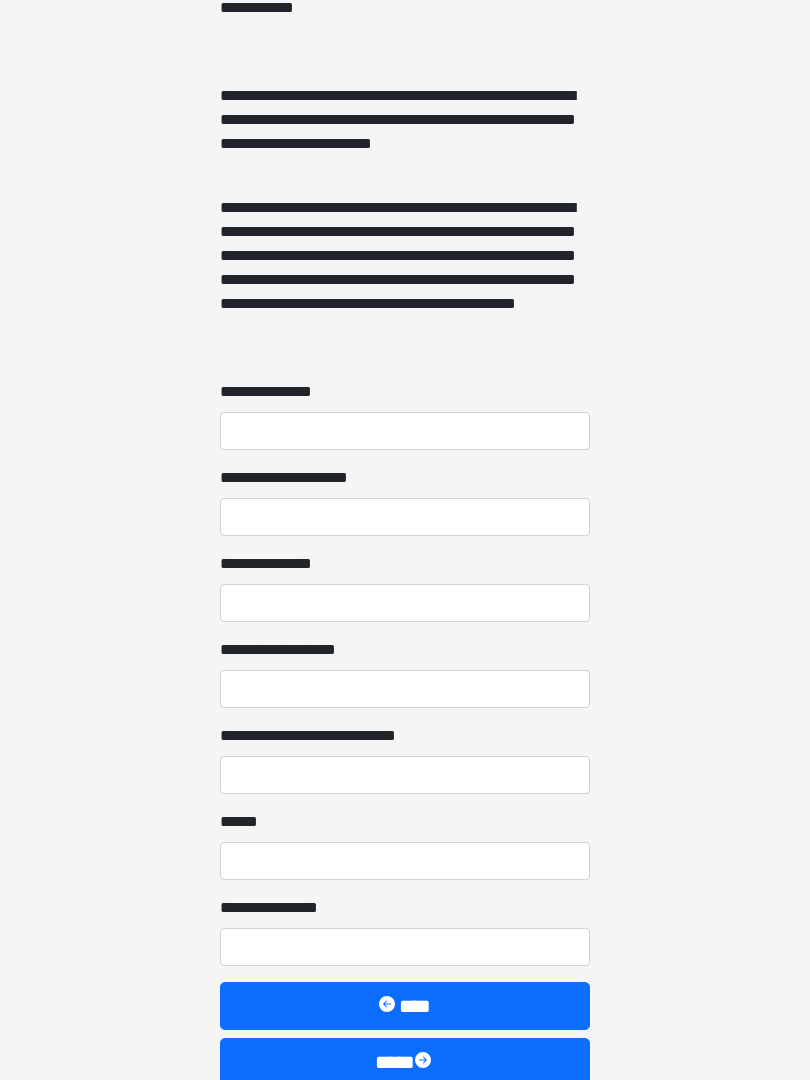 scroll, scrollTop: 1359, scrollLeft: 0, axis: vertical 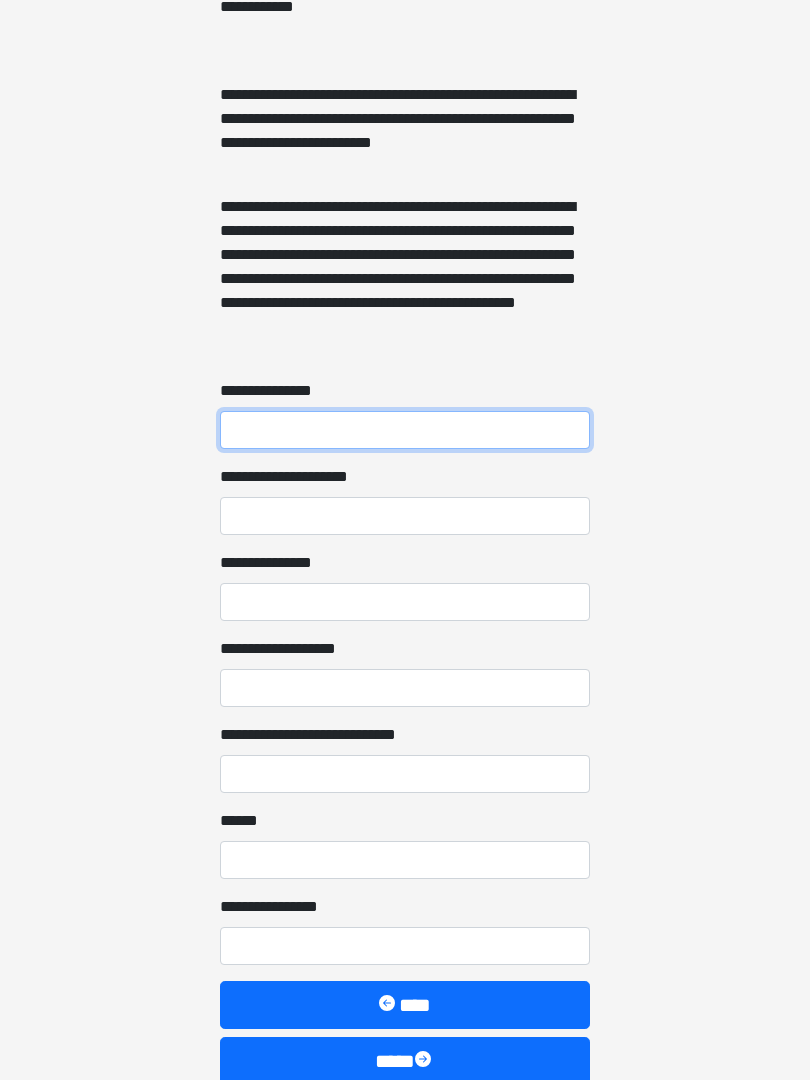 click on "**********" at bounding box center [405, 430] 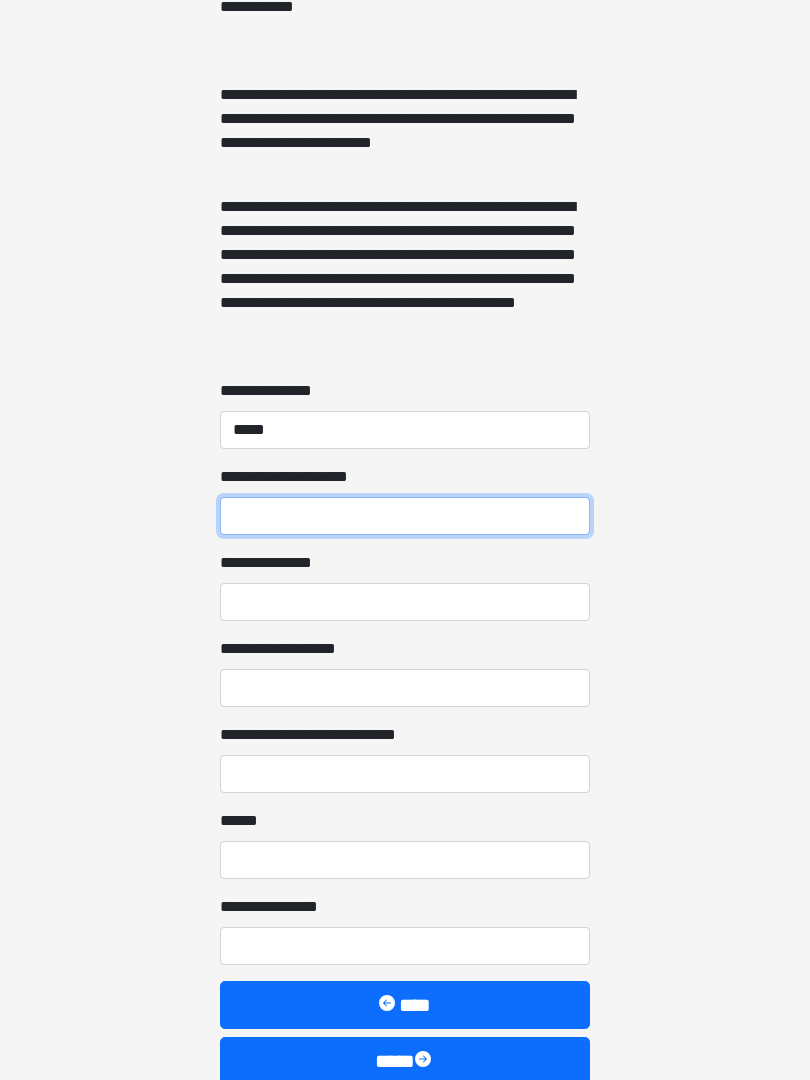 click on "**********" at bounding box center (405, 516) 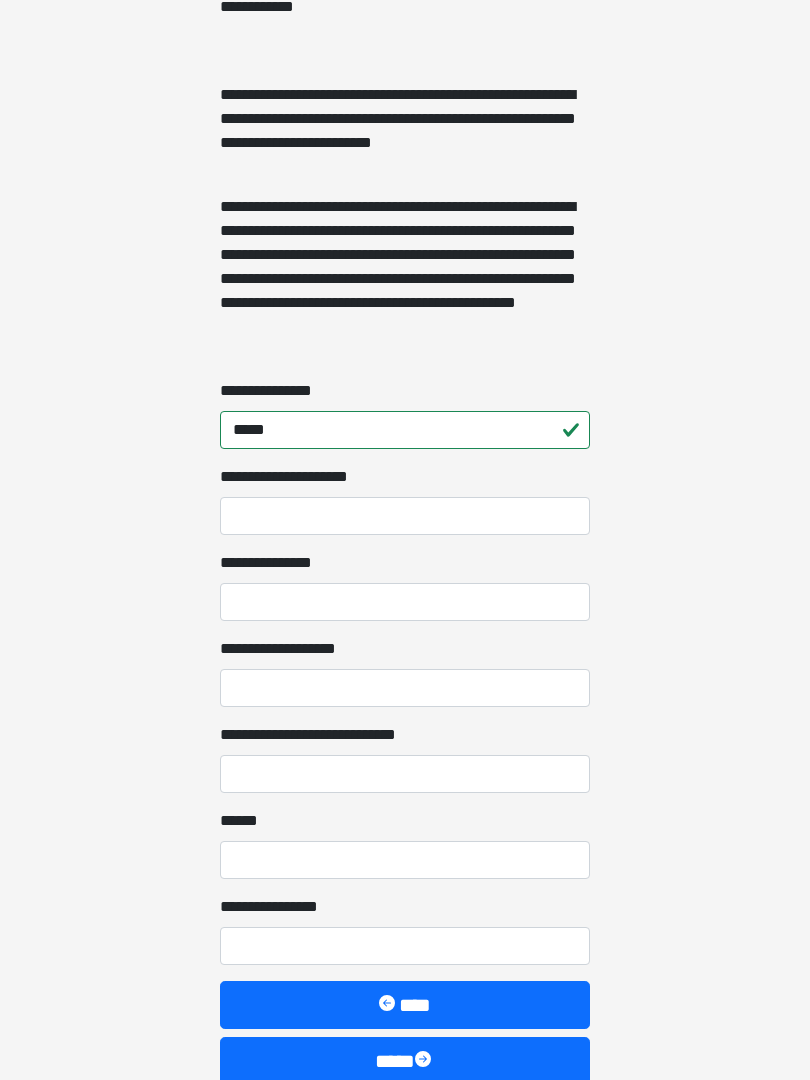 click on "*****" at bounding box center [405, 430] 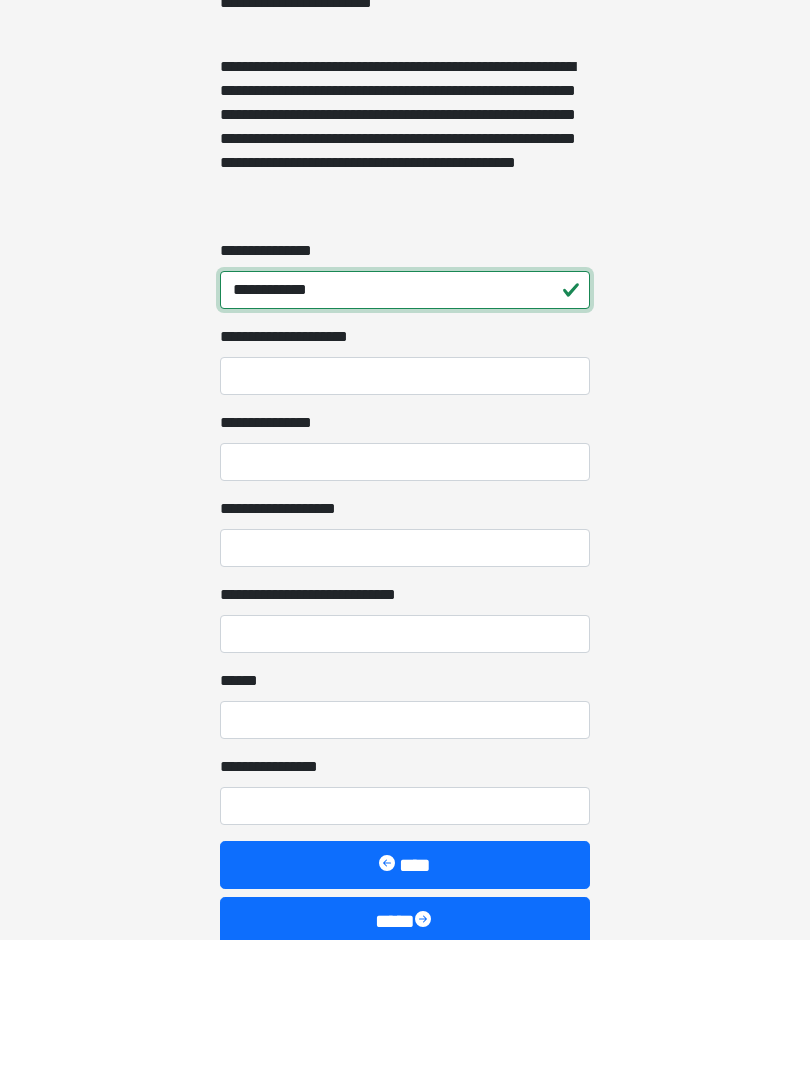type on "**********" 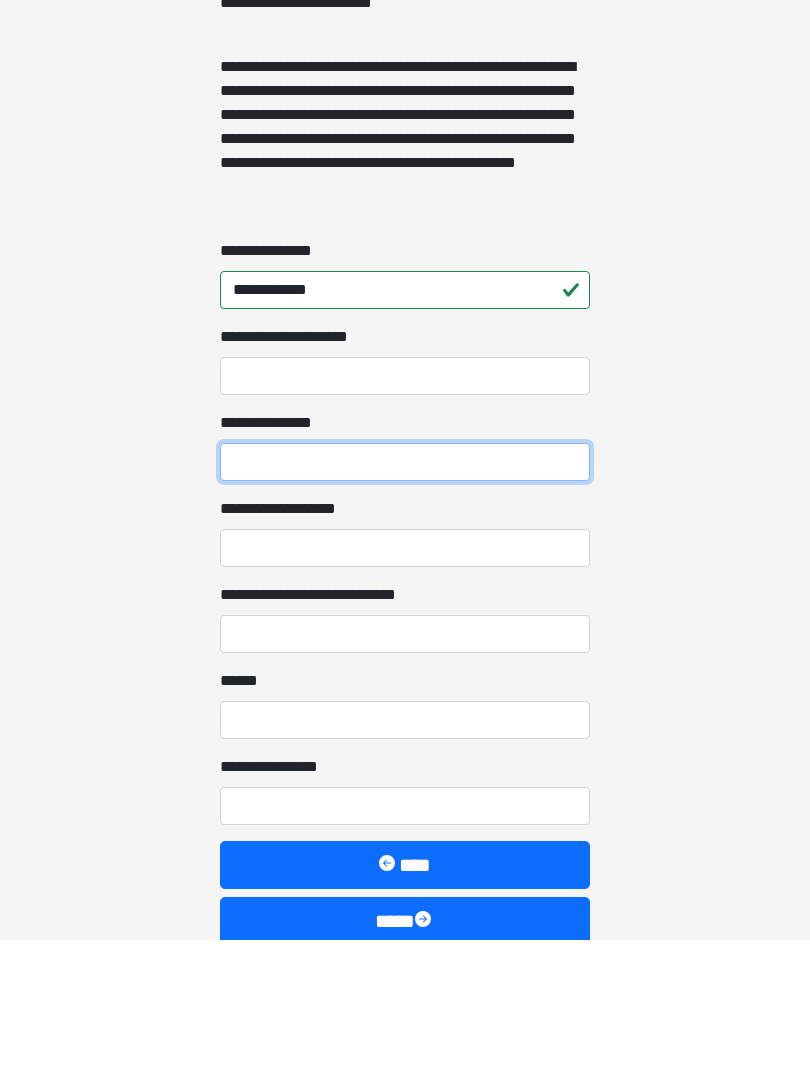 click on "**********" at bounding box center [405, 602] 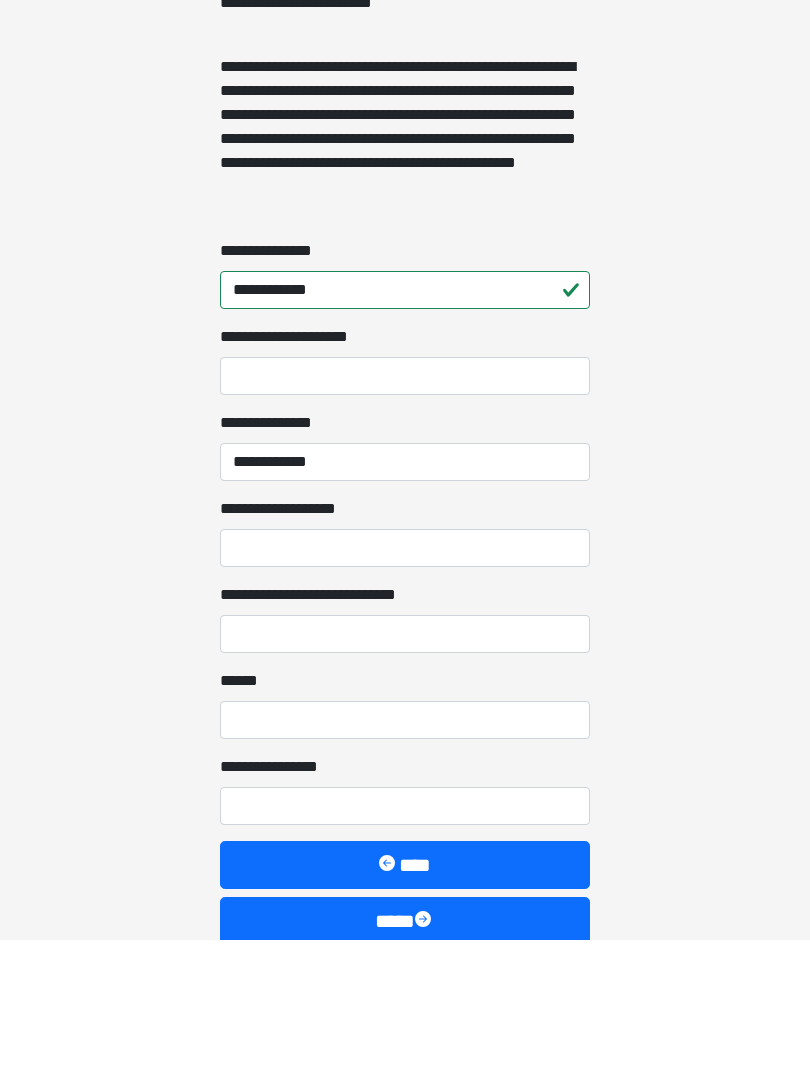 click on "**********" at bounding box center (405, -819) 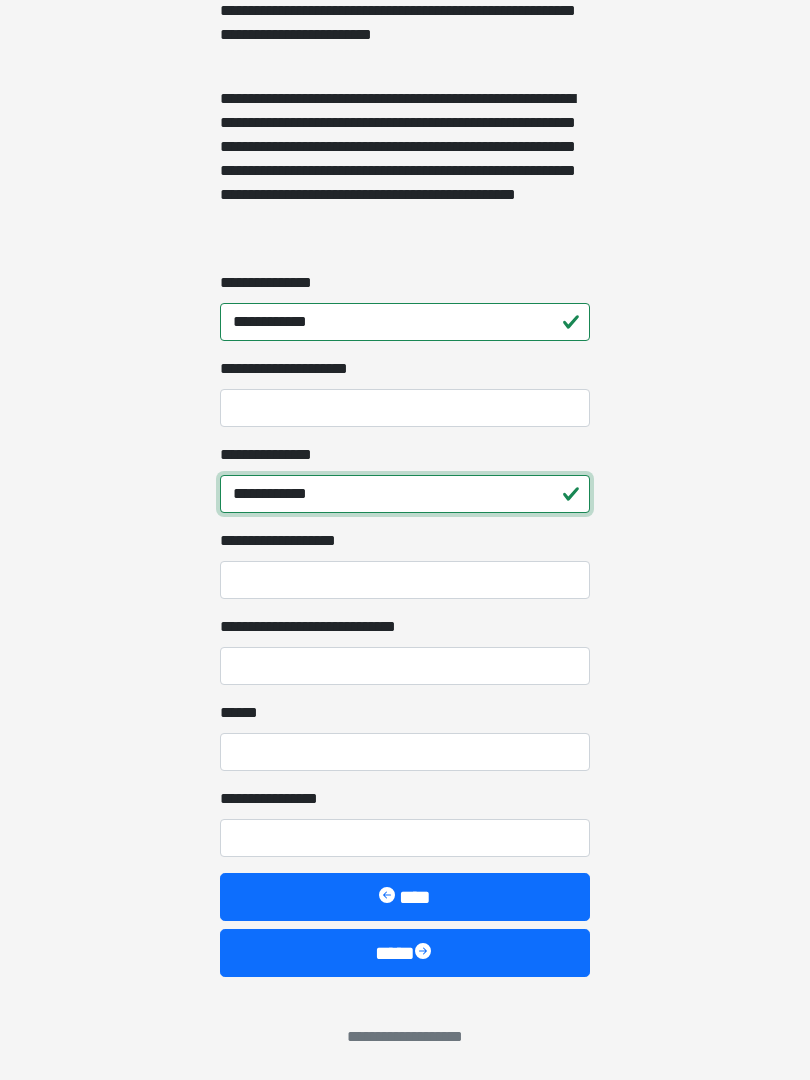 click on "**********" at bounding box center (405, 494) 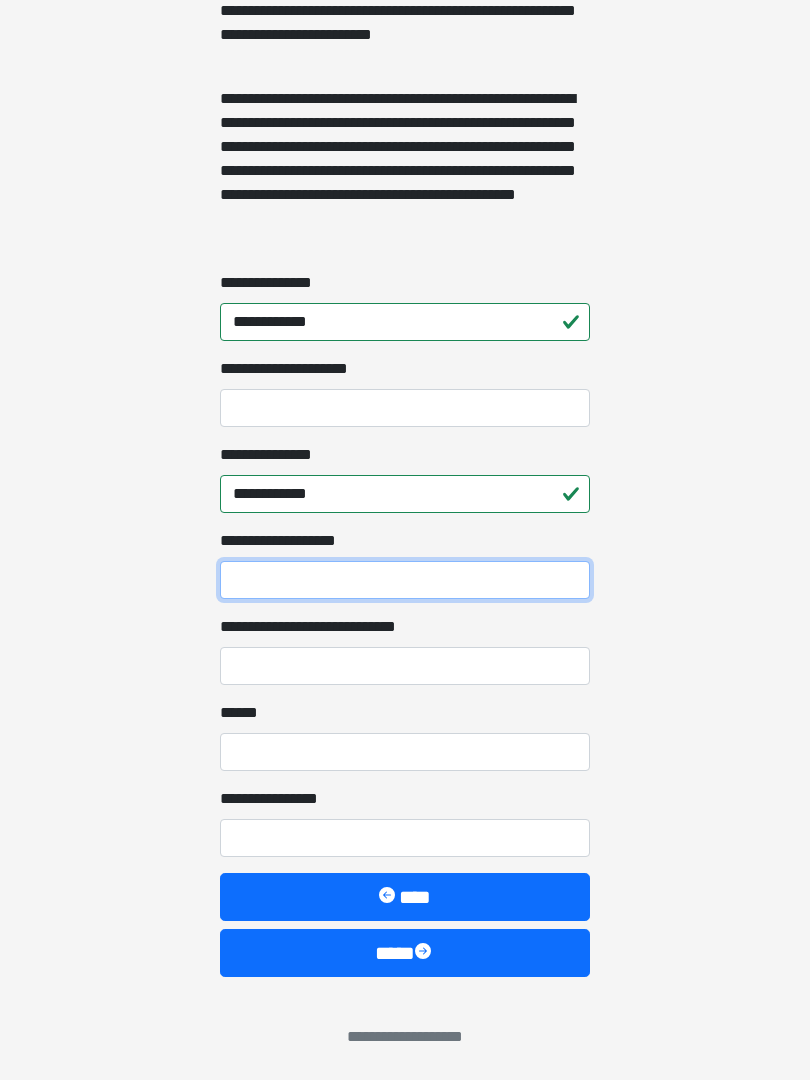 click on "**********" at bounding box center [405, 580] 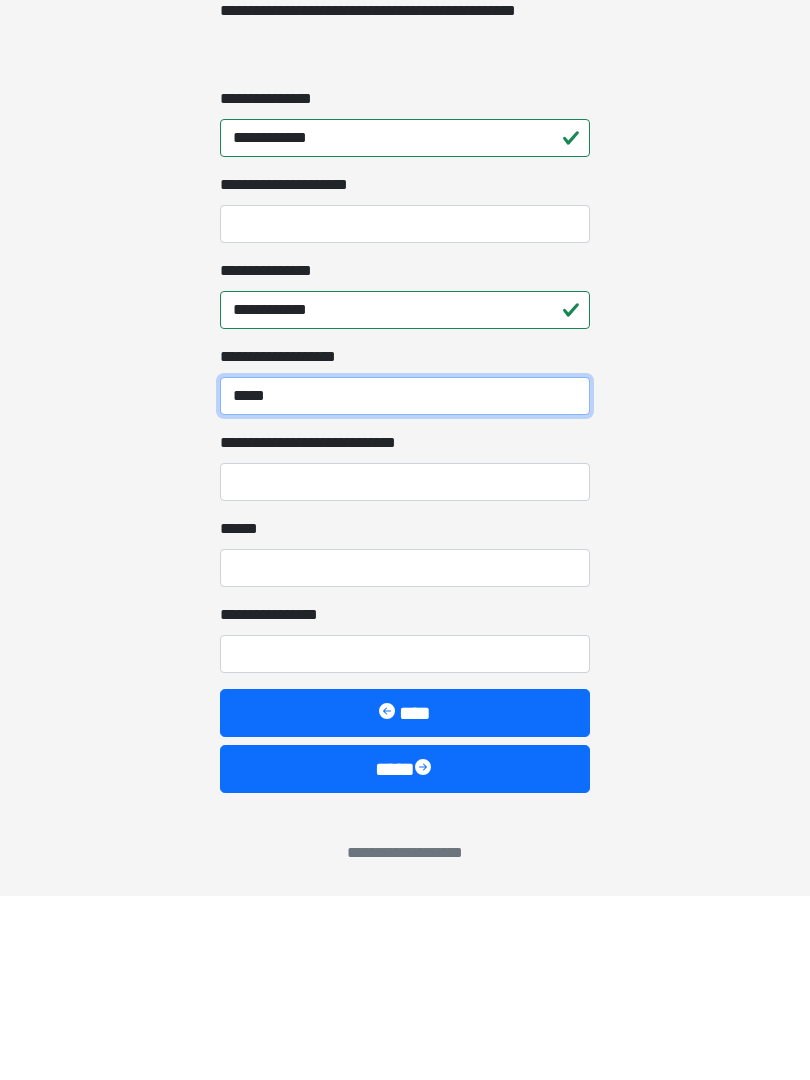 type on "*****" 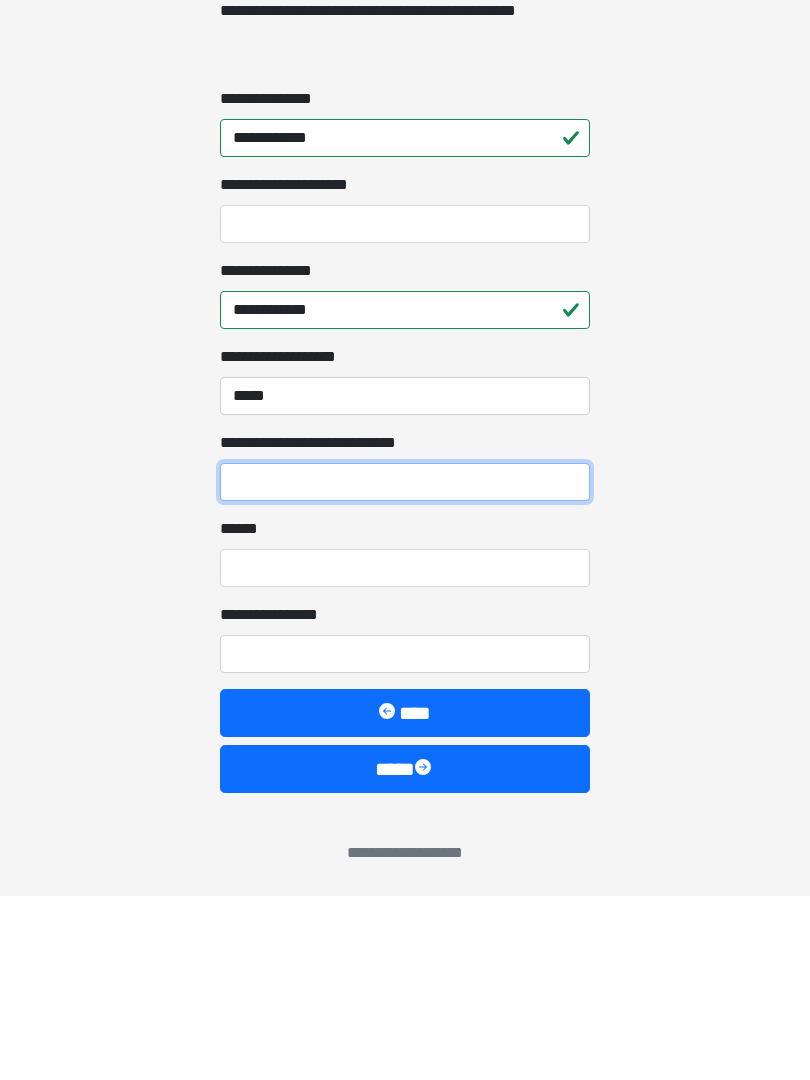 click on "**********" at bounding box center [405, 666] 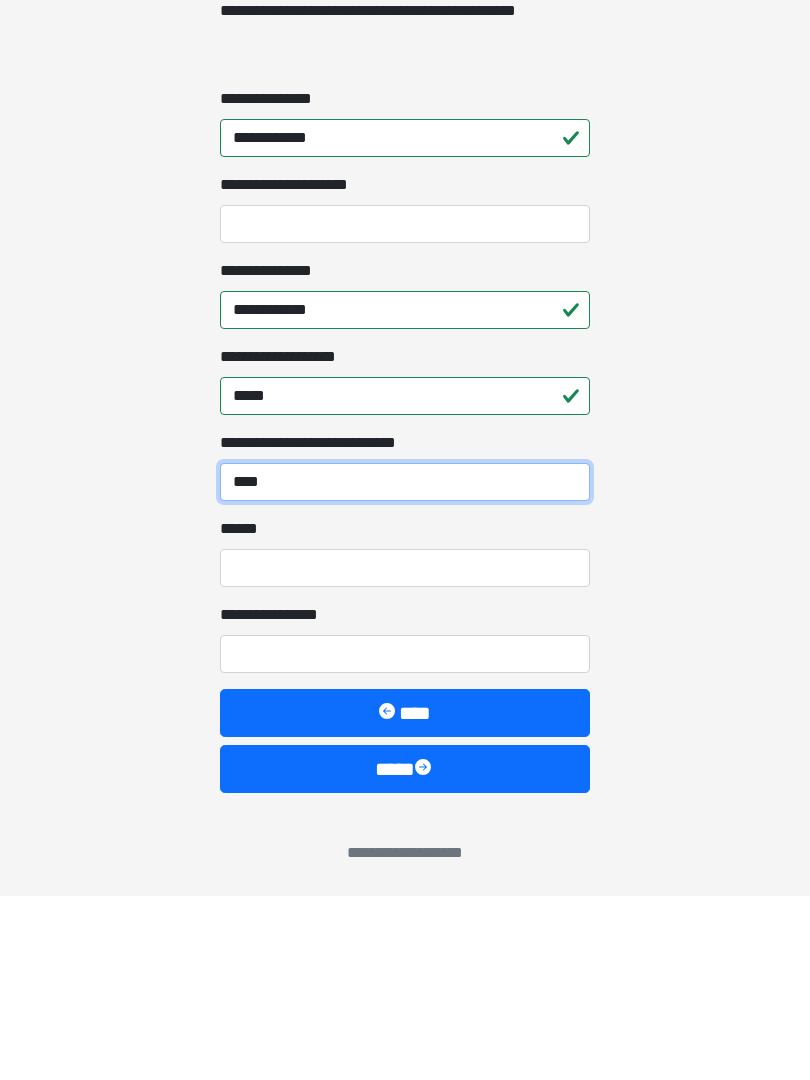 type on "****" 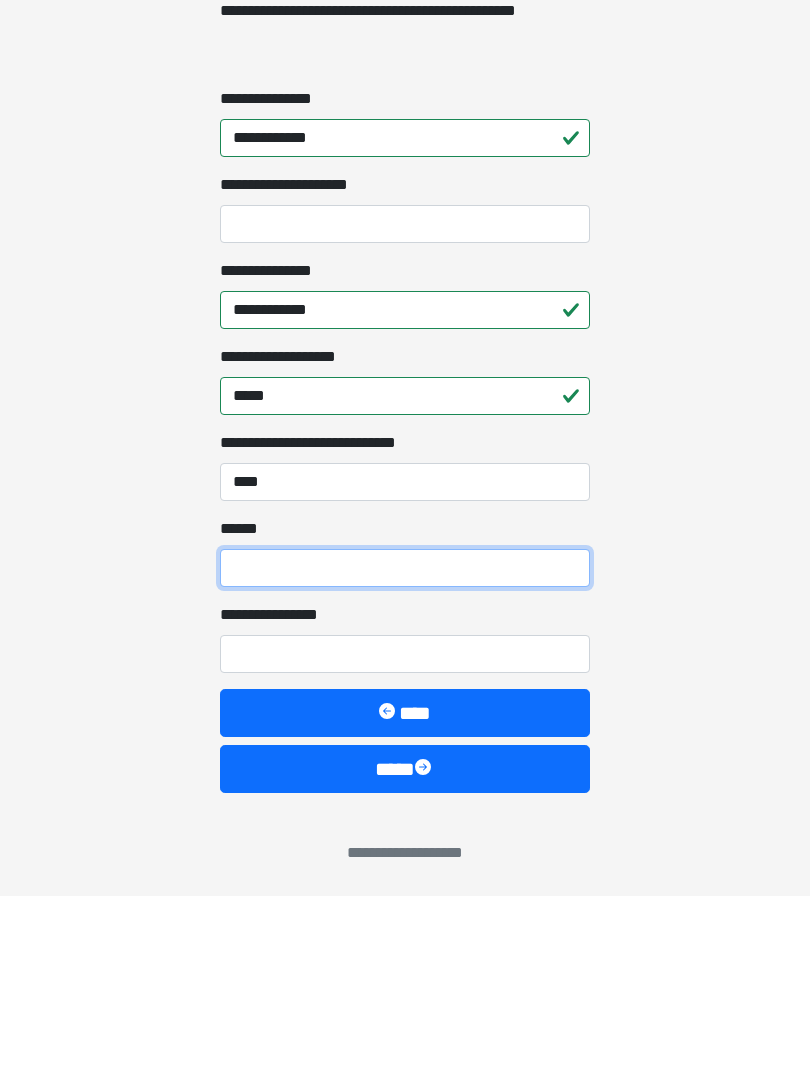 click on "**** *" at bounding box center [405, 752] 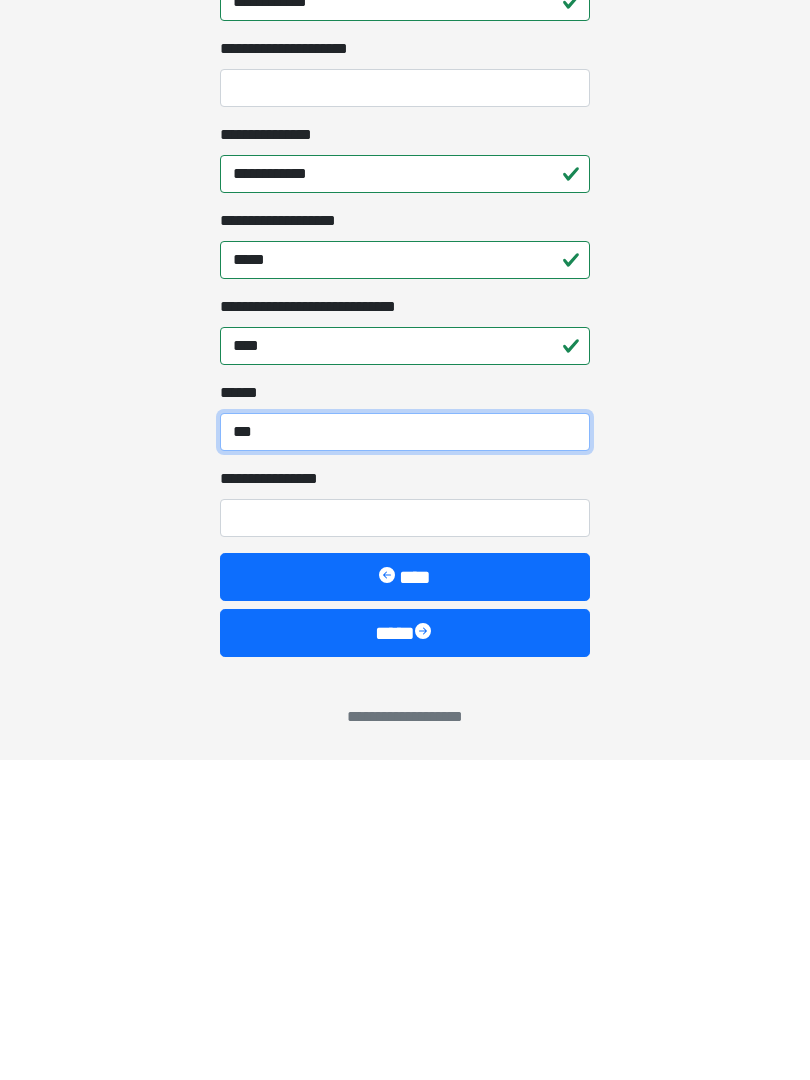 type on "***" 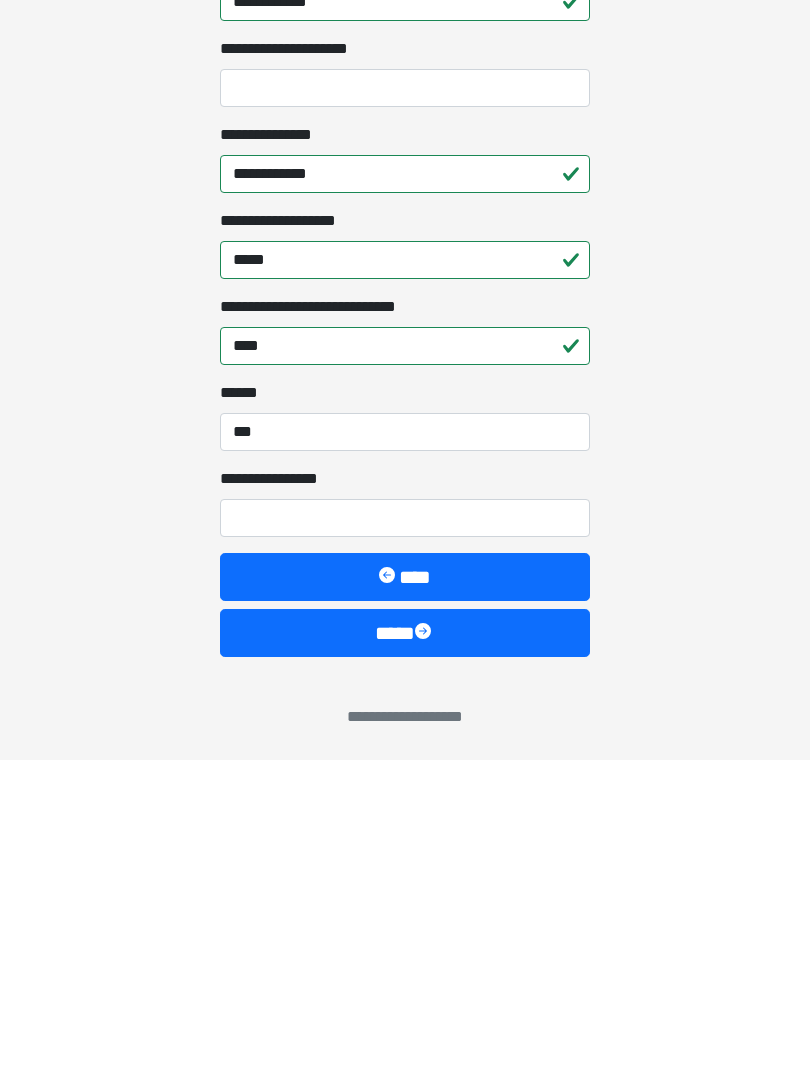 click on "**********" at bounding box center (405, 838) 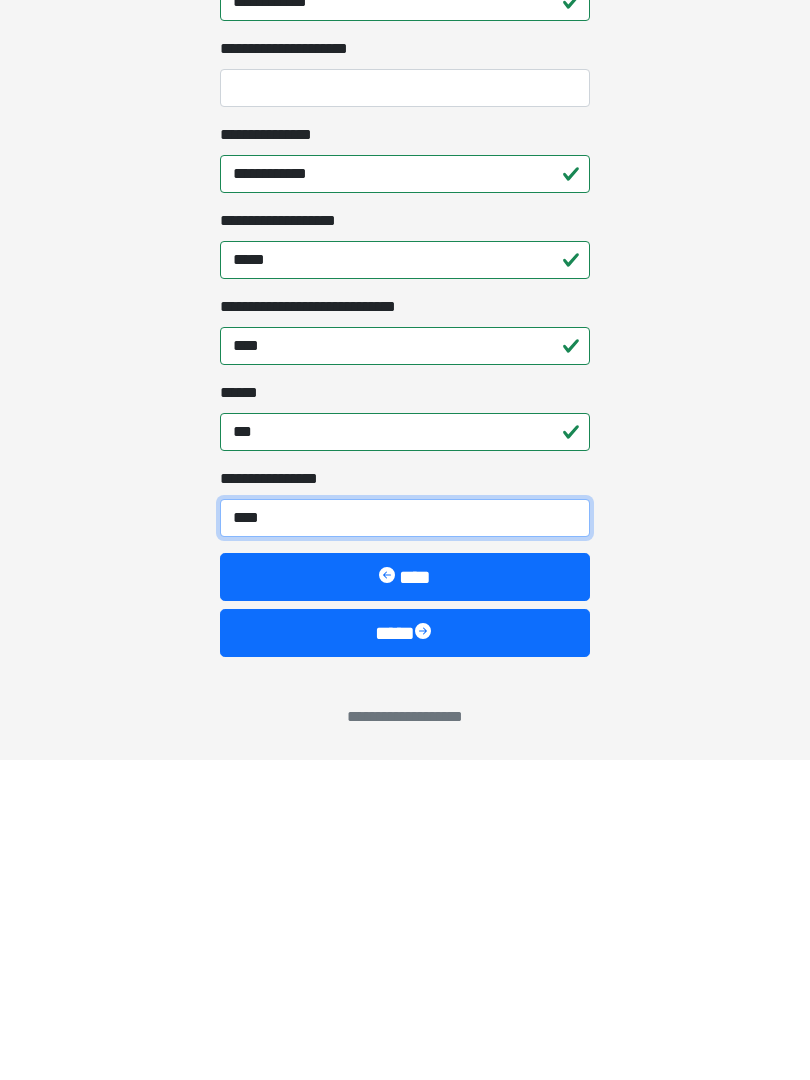 type on "*****" 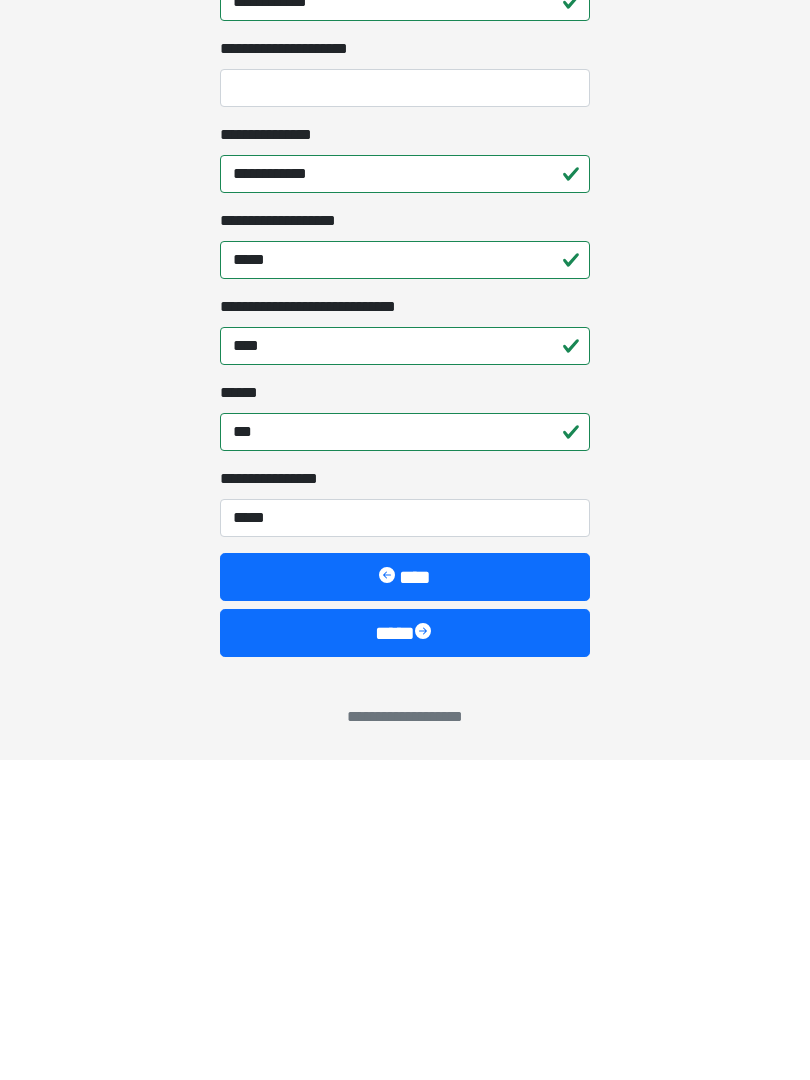 click at bounding box center [425, 953] 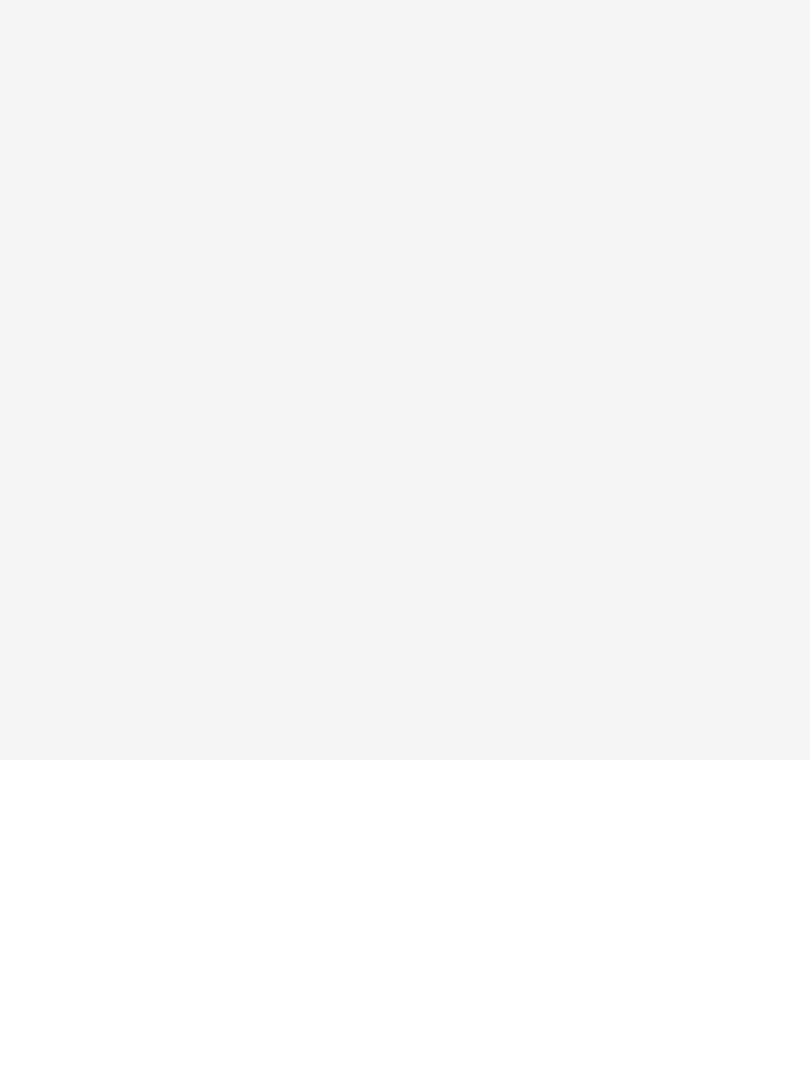 scroll, scrollTop: 0, scrollLeft: 0, axis: both 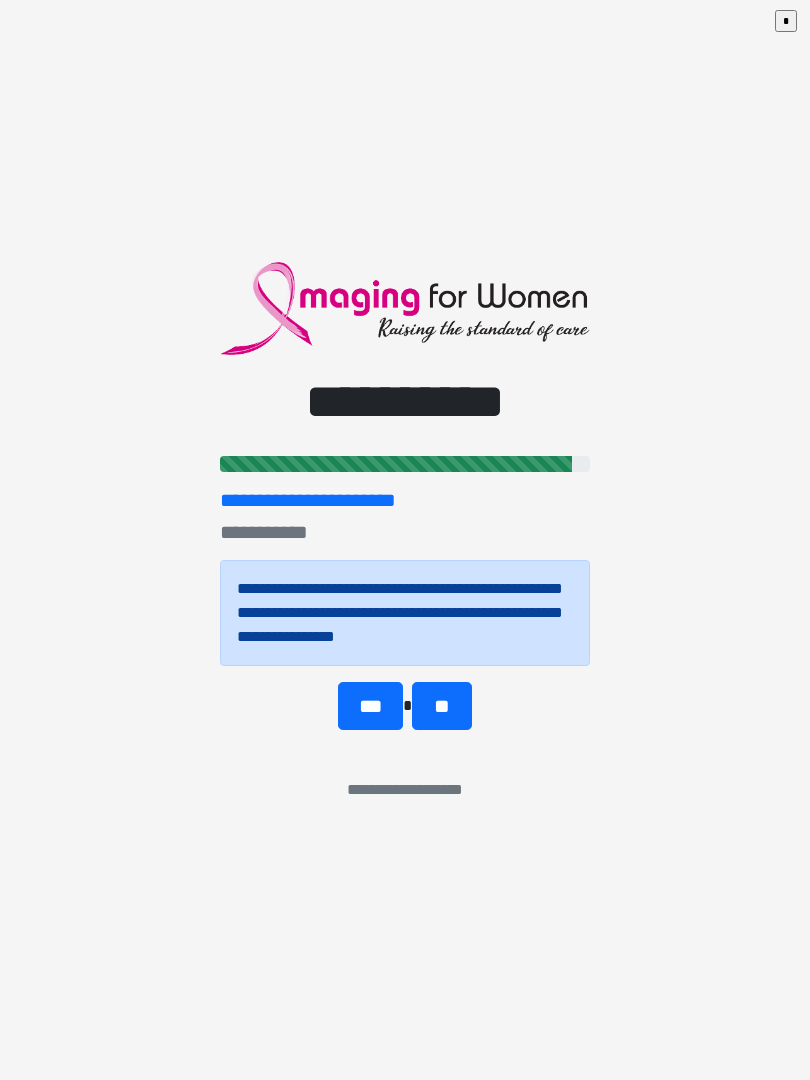 click on "**" at bounding box center (441, 706) 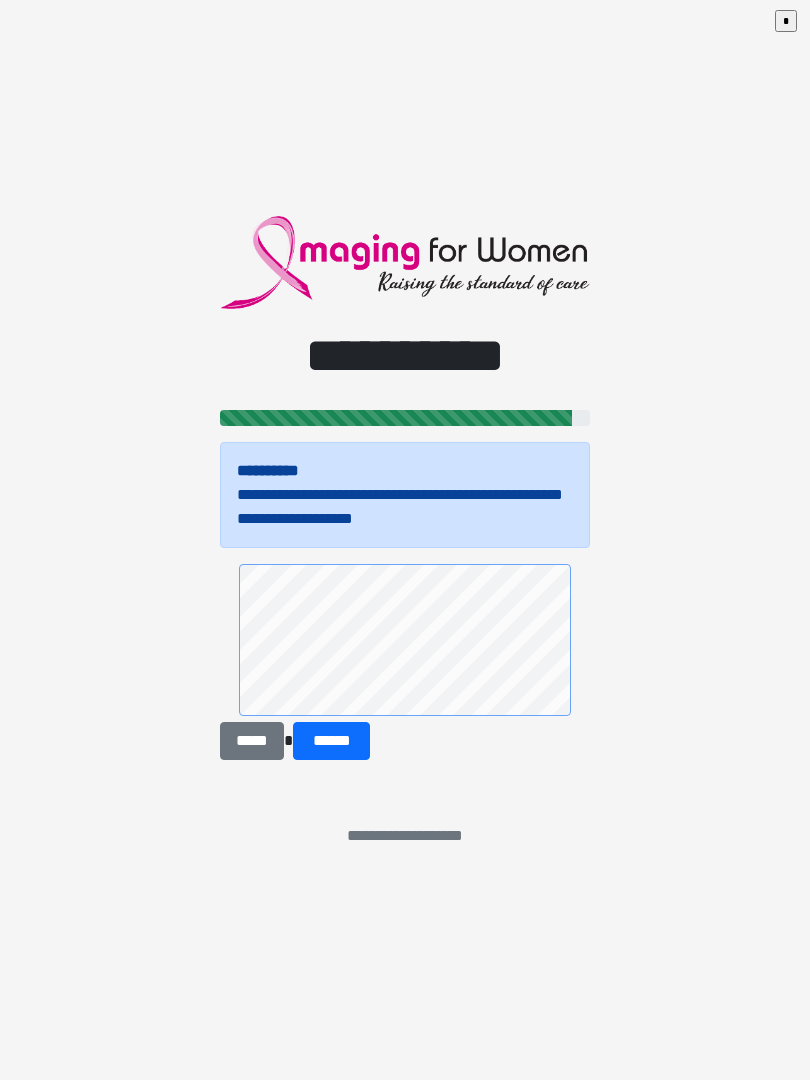 click on "******" at bounding box center [331, 741] 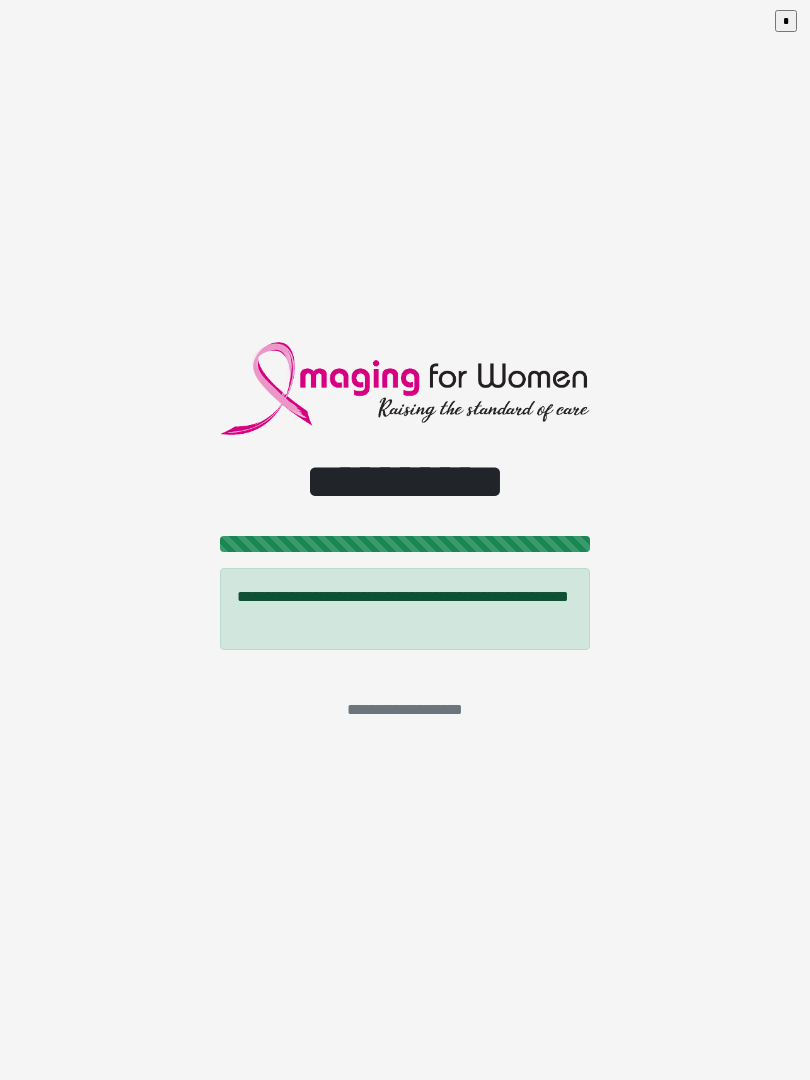 click on "*" at bounding box center (786, 21) 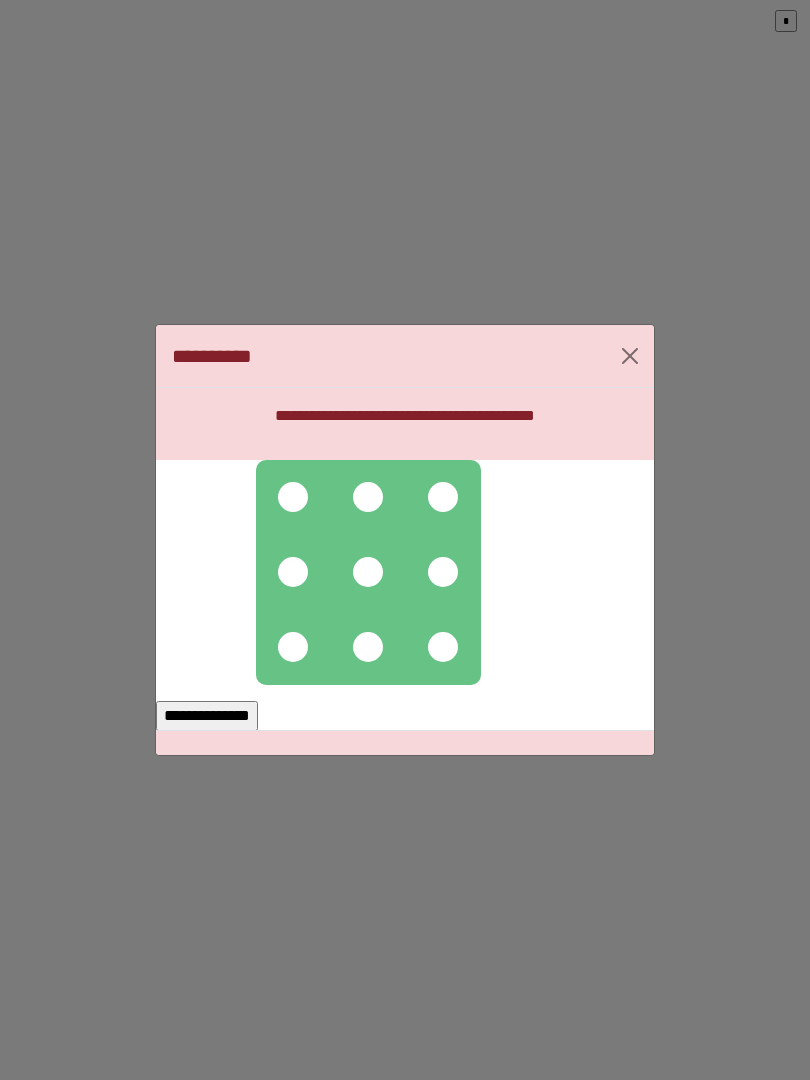 click at bounding box center [293, 497] 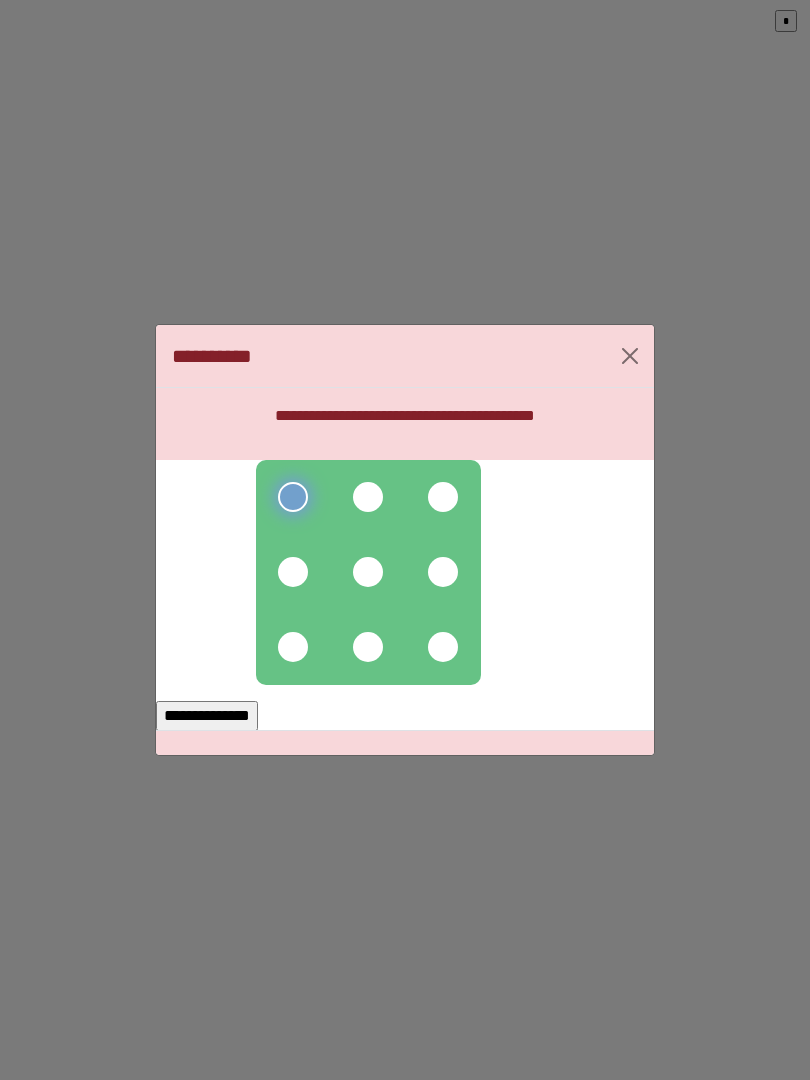 click at bounding box center (368, 497) 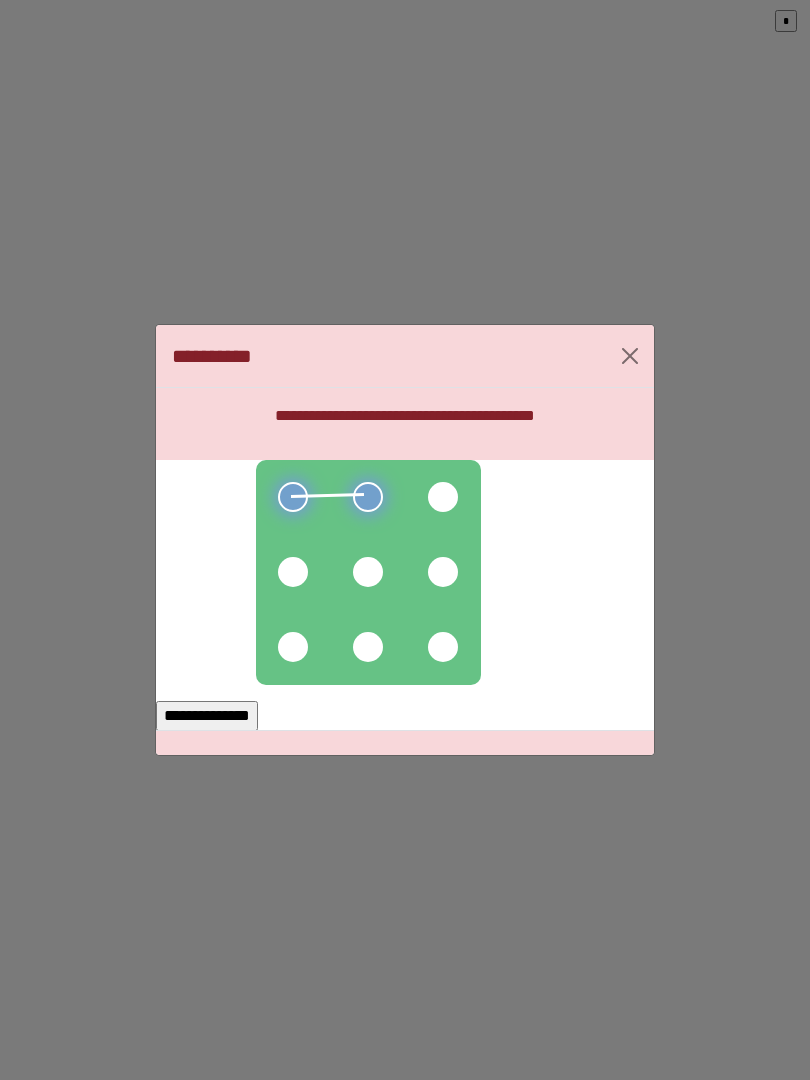 click at bounding box center (443, 497) 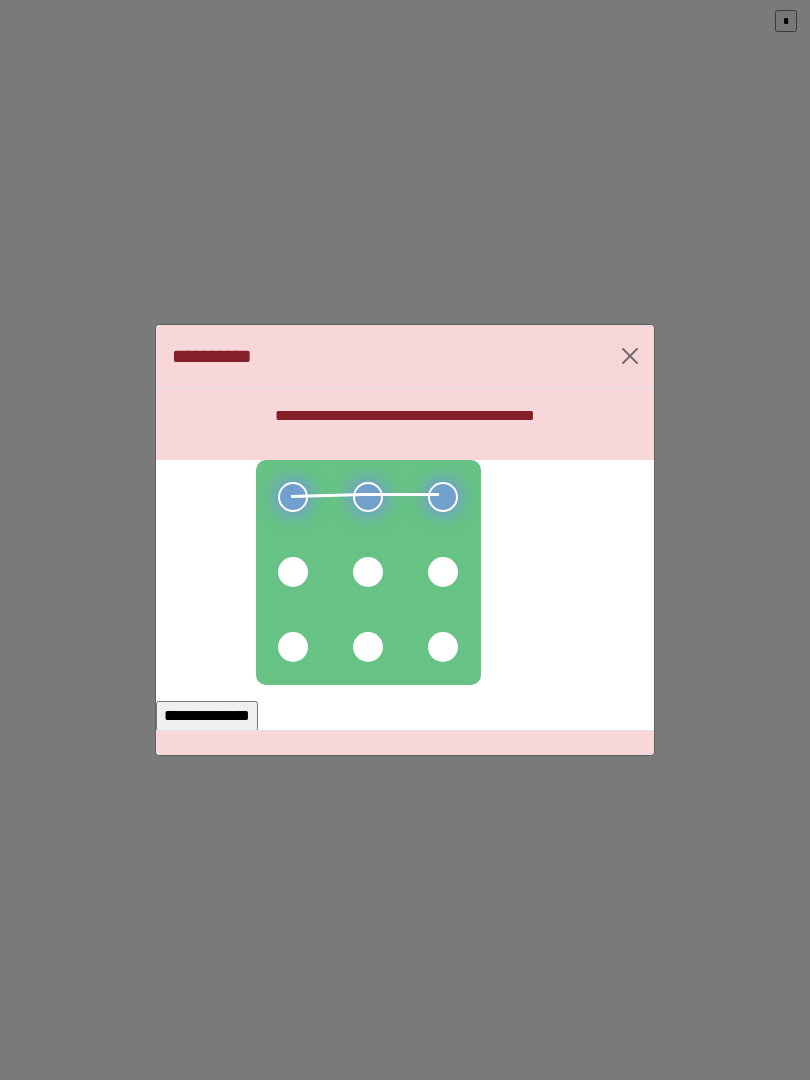 click at bounding box center (443, 572) 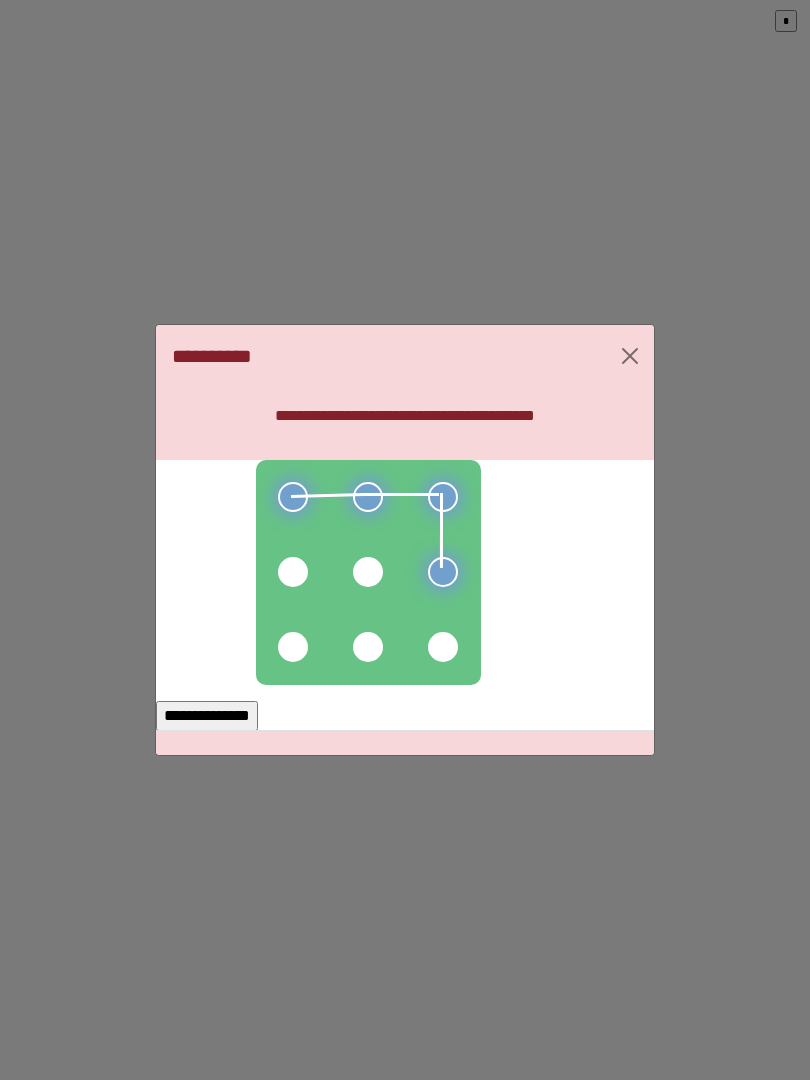click at bounding box center [368, 572] 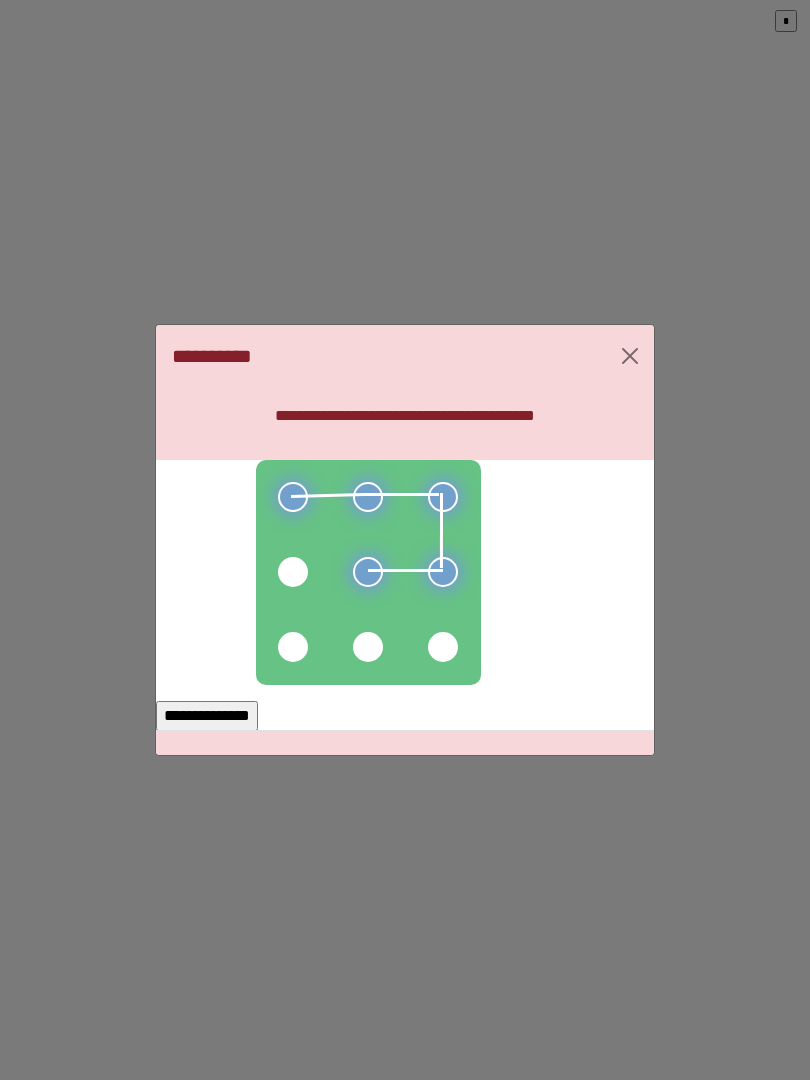click at bounding box center (293, 572) 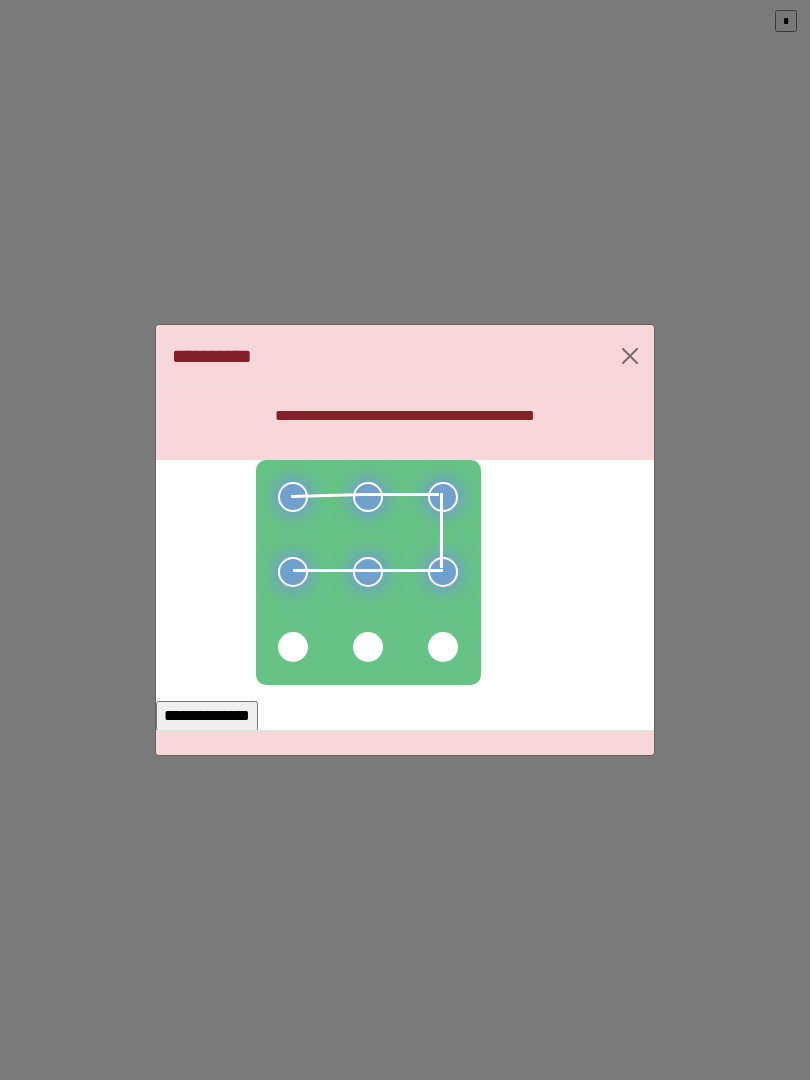 click on "**********" at bounding box center [207, 716] 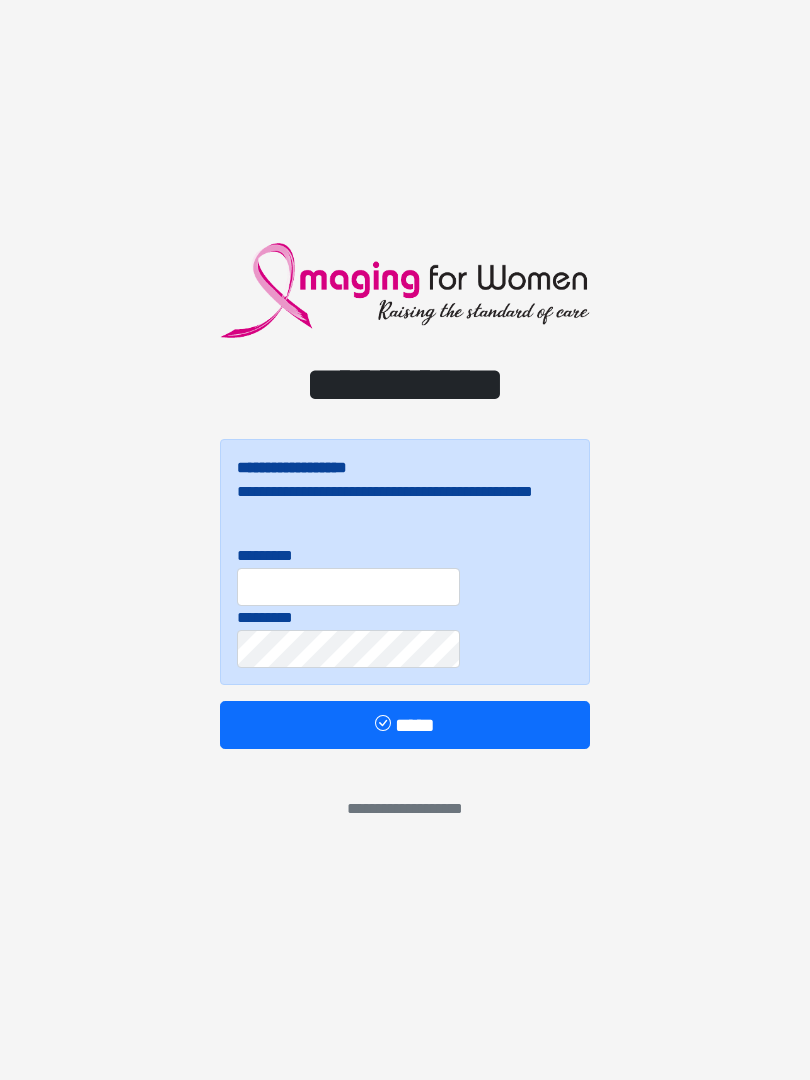 scroll, scrollTop: 0, scrollLeft: 0, axis: both 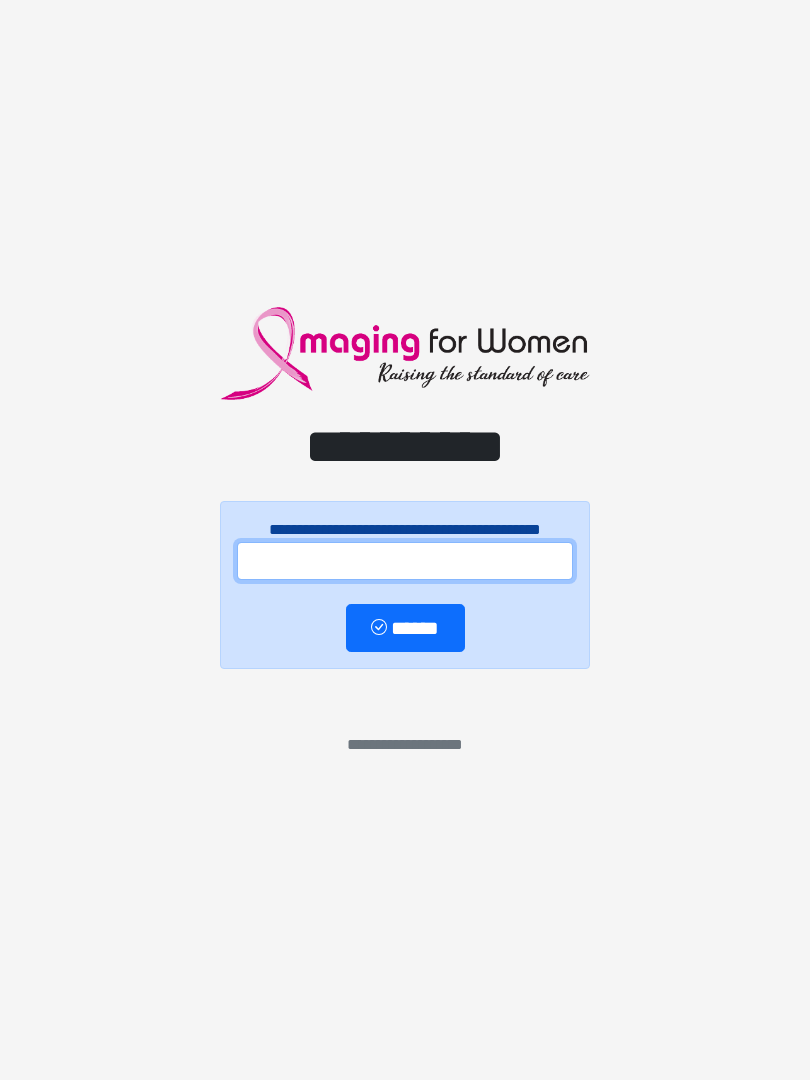 click at bounding box center (405, 561) 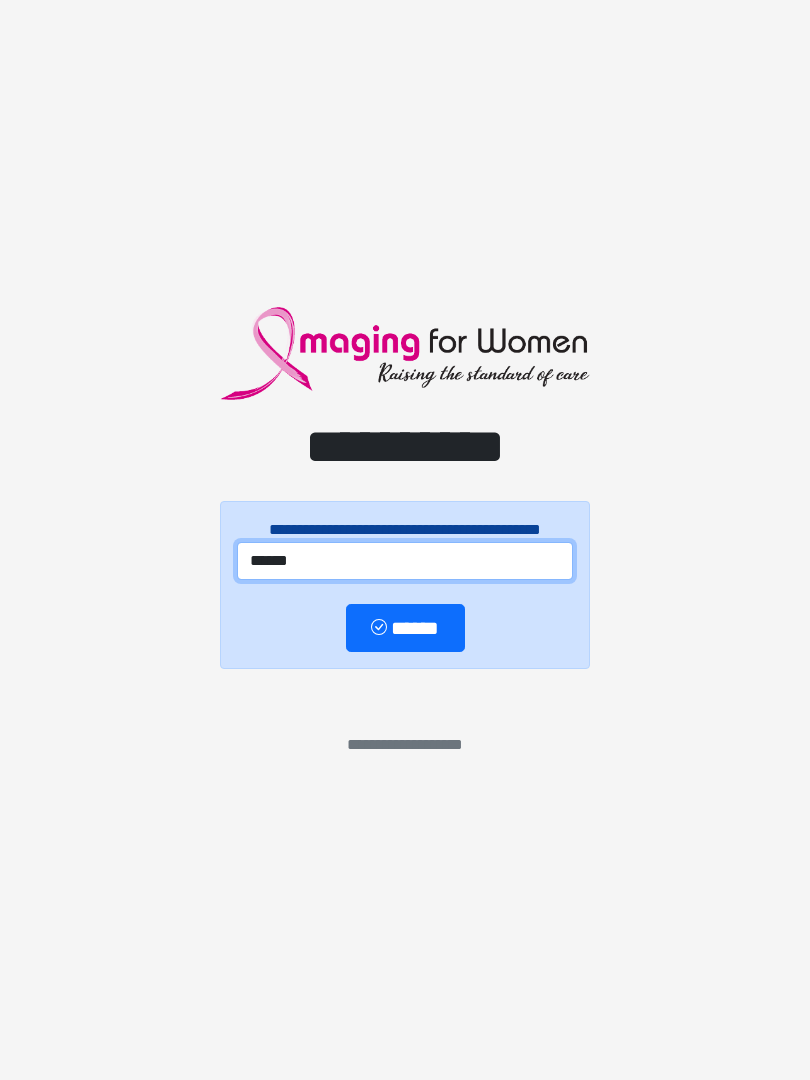 type on "******" 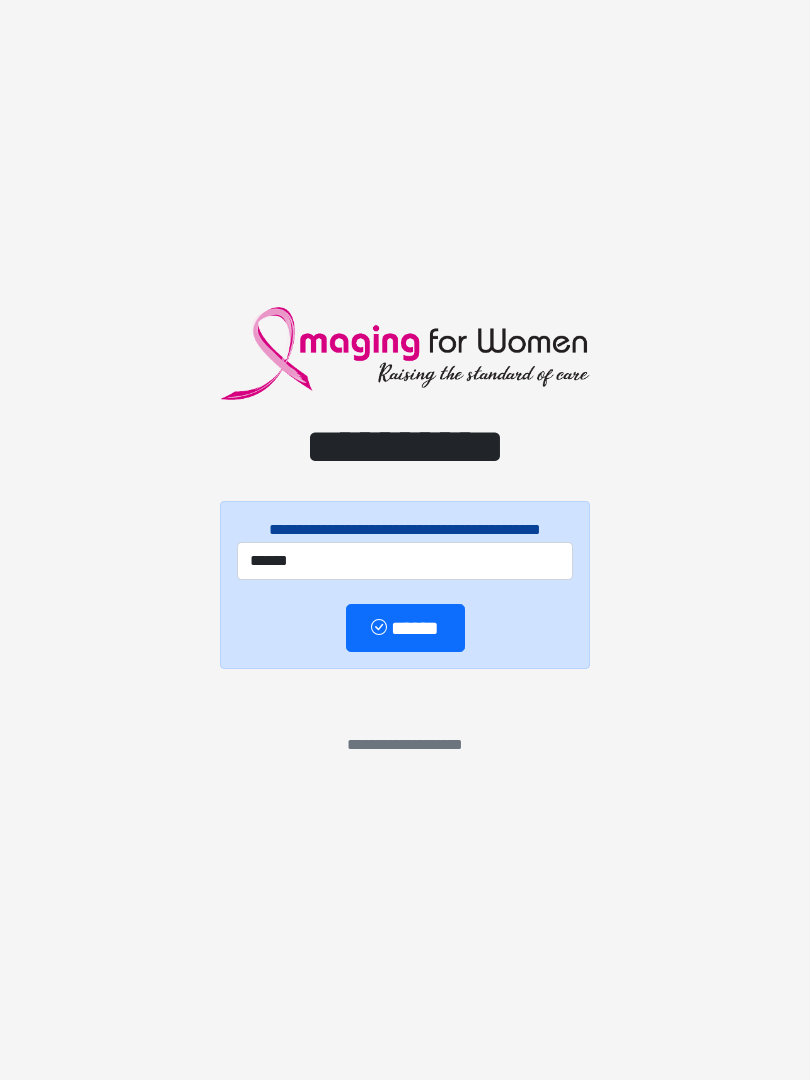 click on "******" at bounding box center (405, 628) 